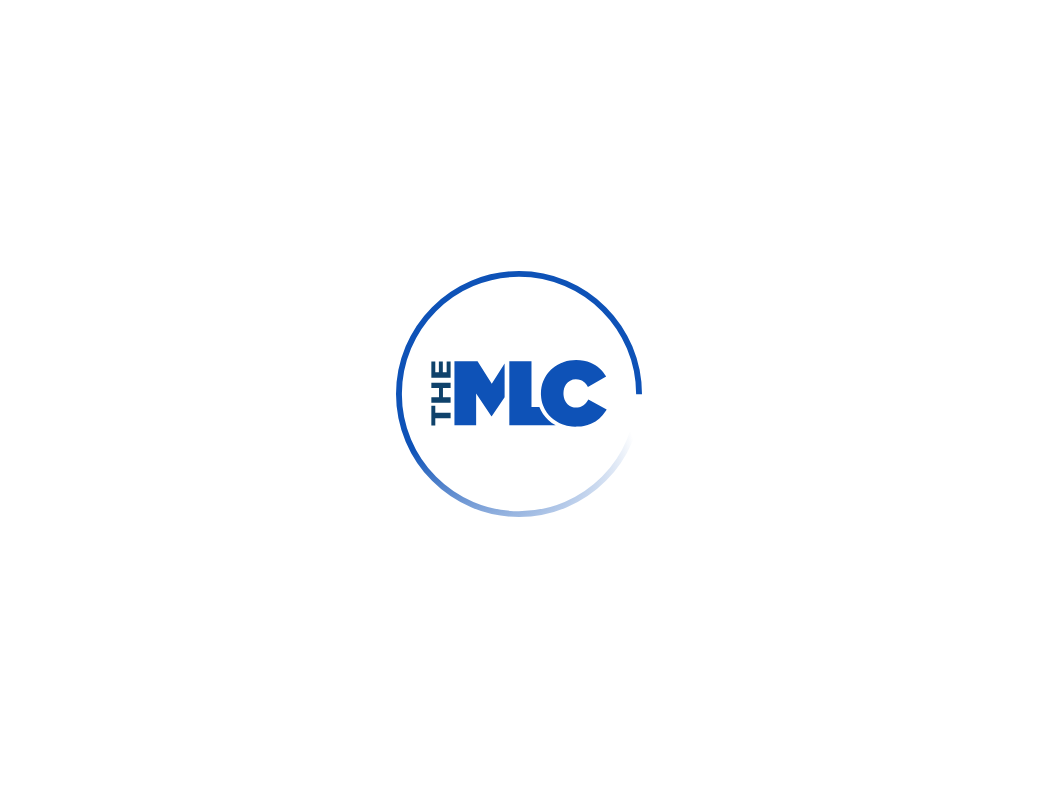 scroll, scrollTop: 0, scrollLeft: 0, axis: both 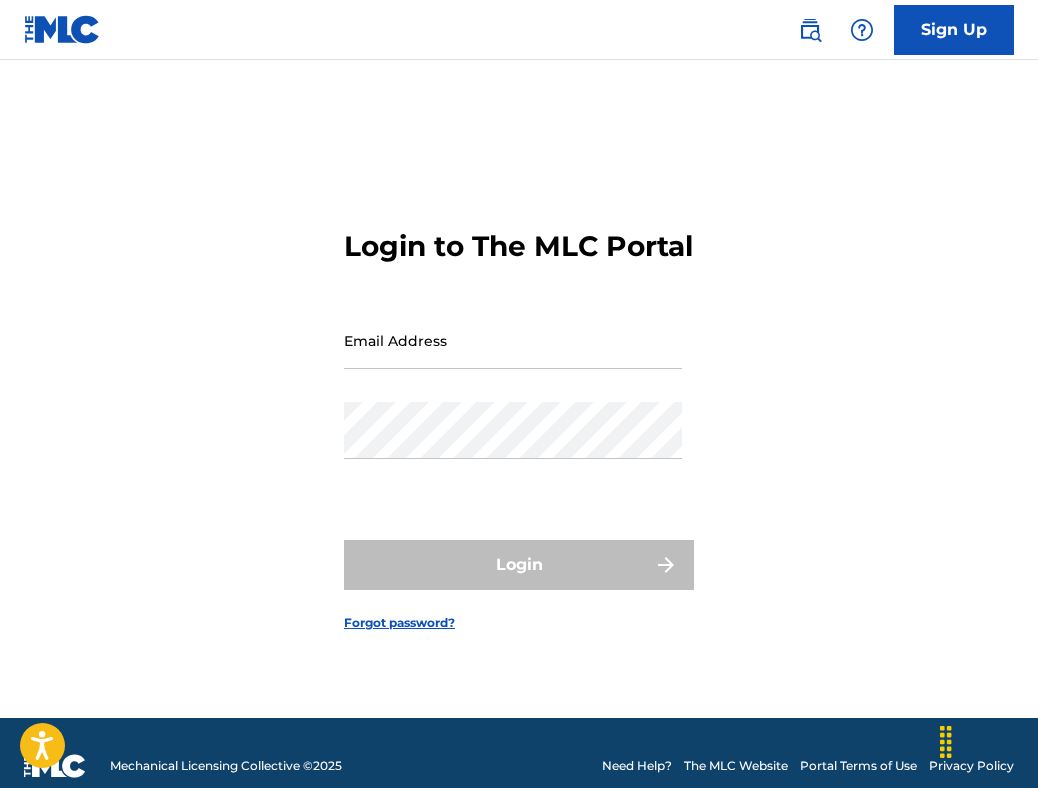 click on "Email Address" at bounding box center (513, 340) 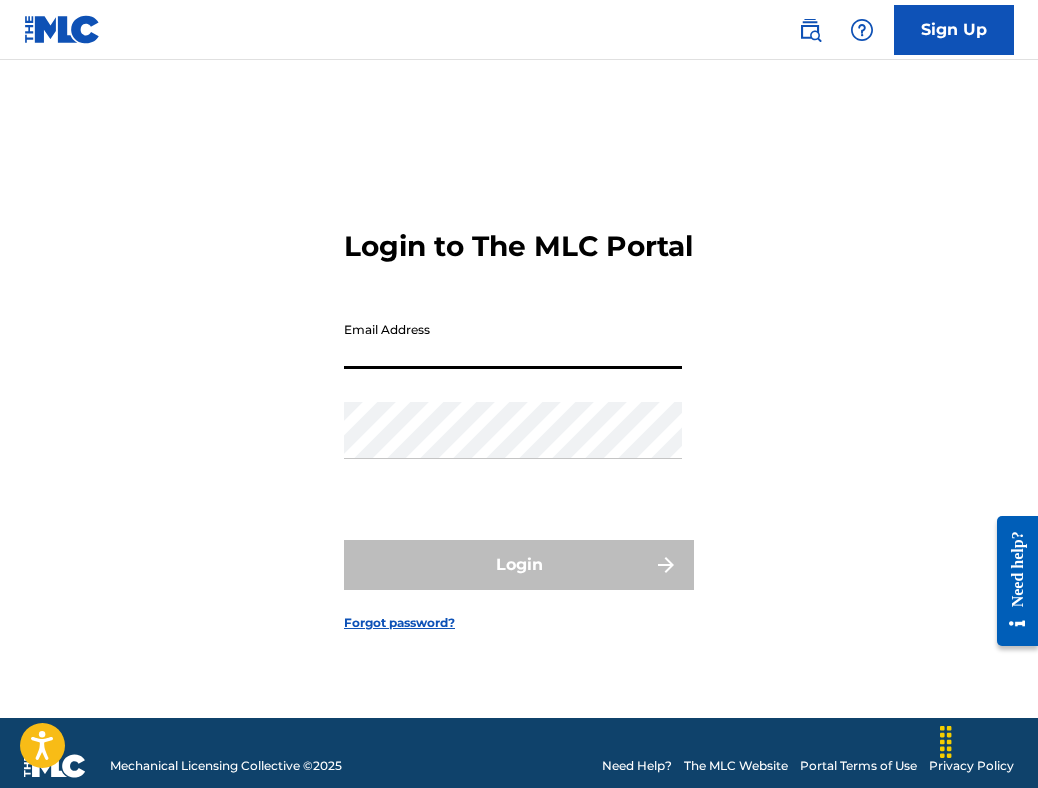click on "Email Address" at bounding box center (513, 340) 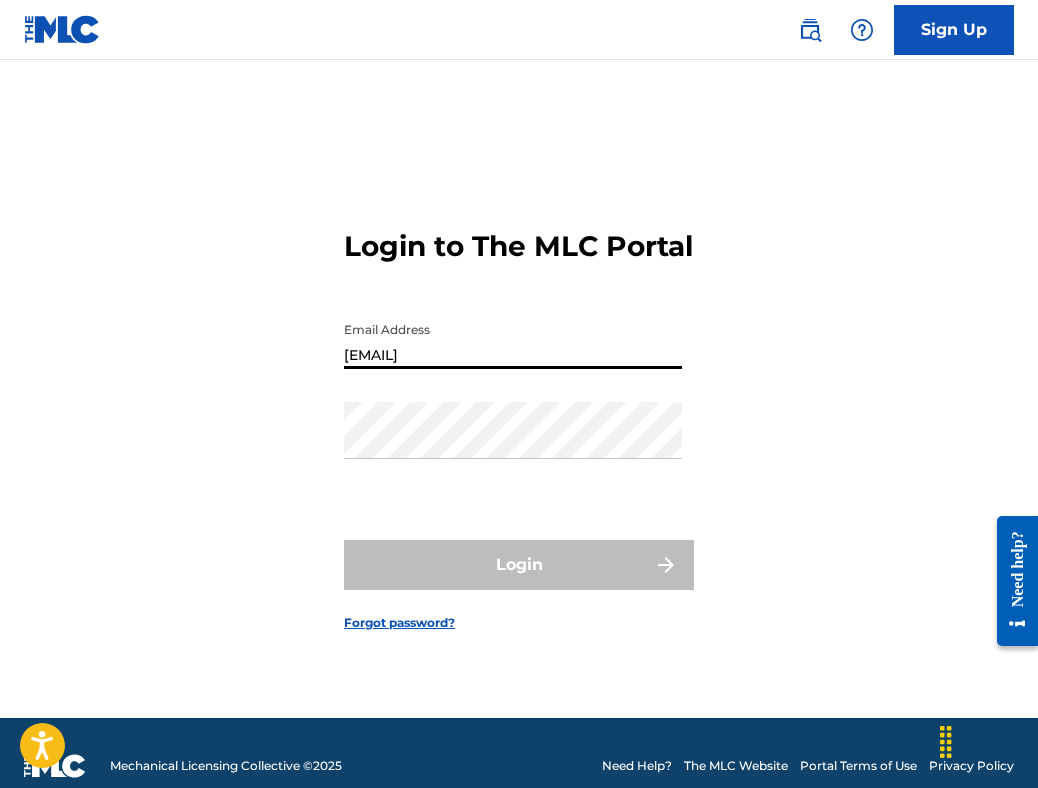 type on "[EMAIL]" 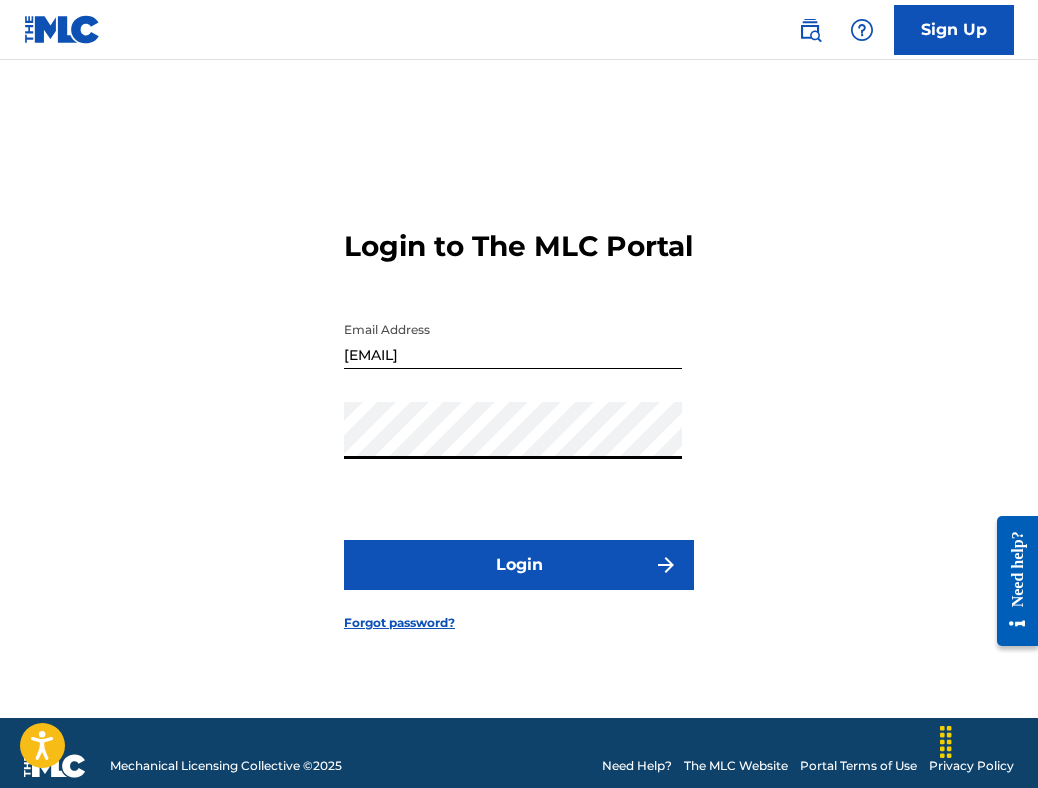 click on "Login" at bounding box center [519, 565] 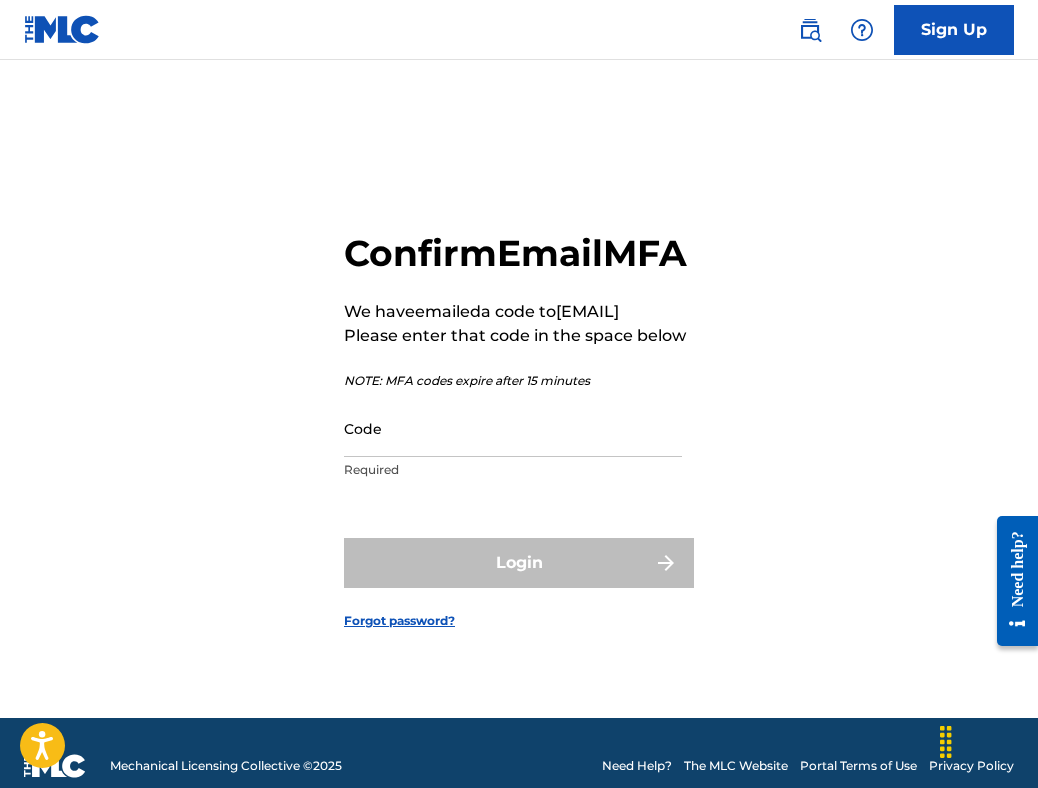 click on "Code" at bounding box center [513, 428] 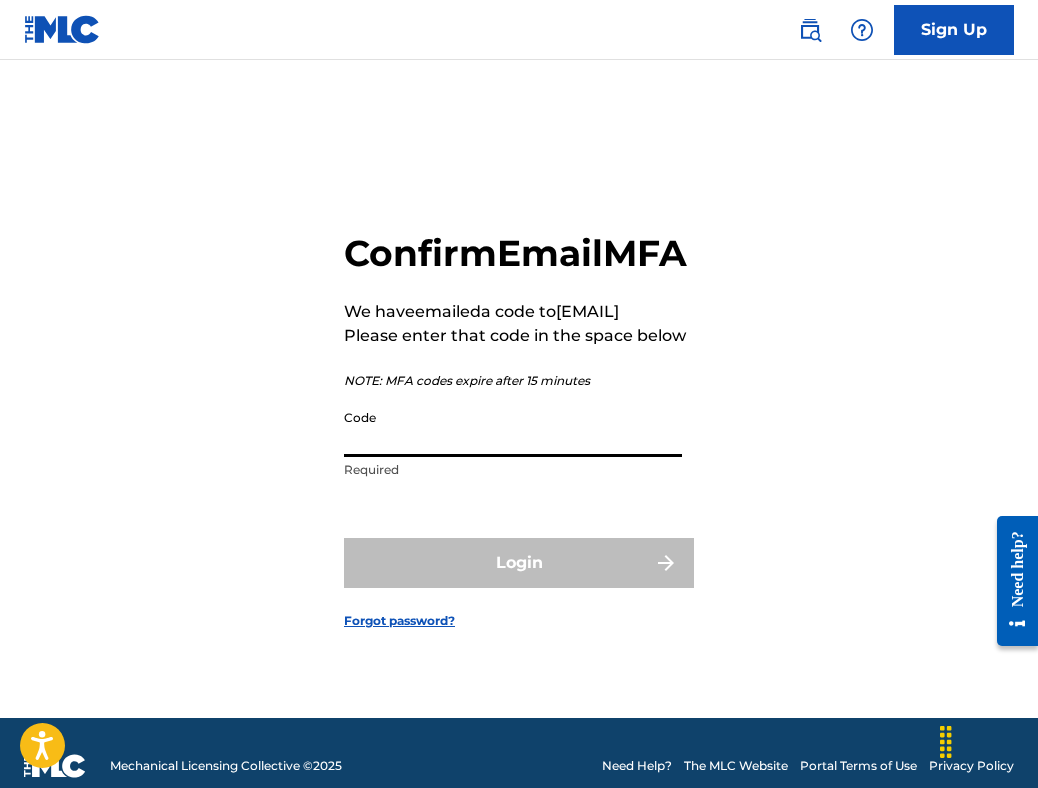 paste on "[SSN]" 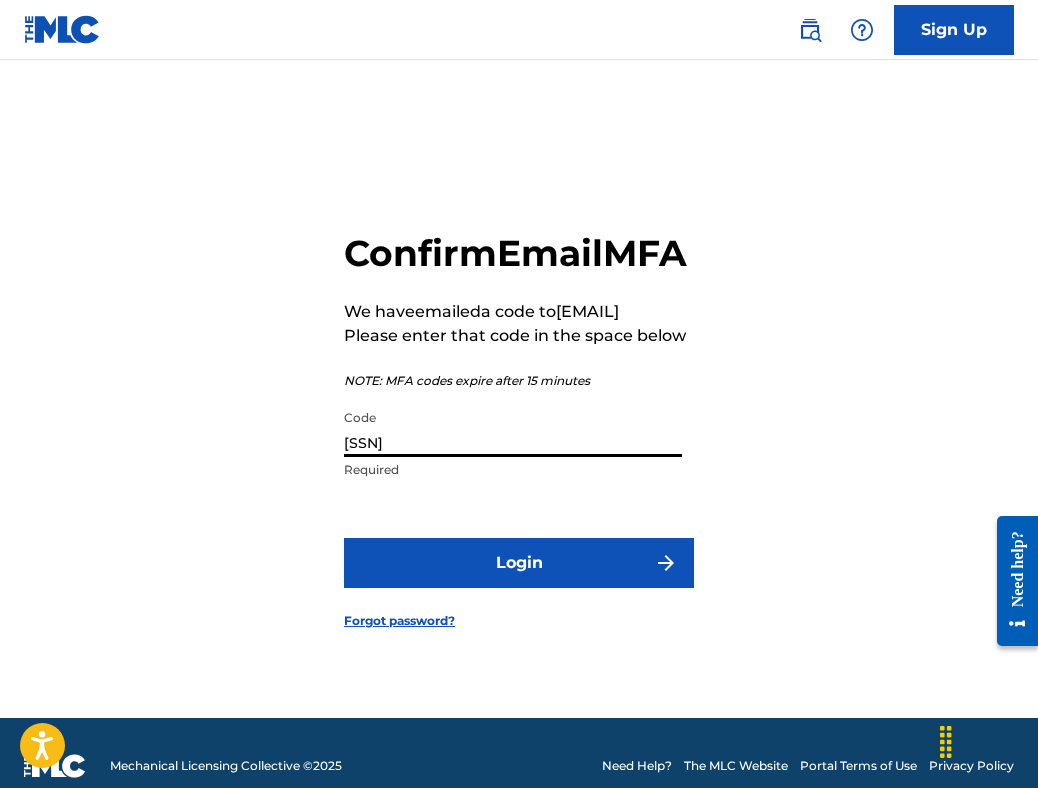 type on "[SSN]" 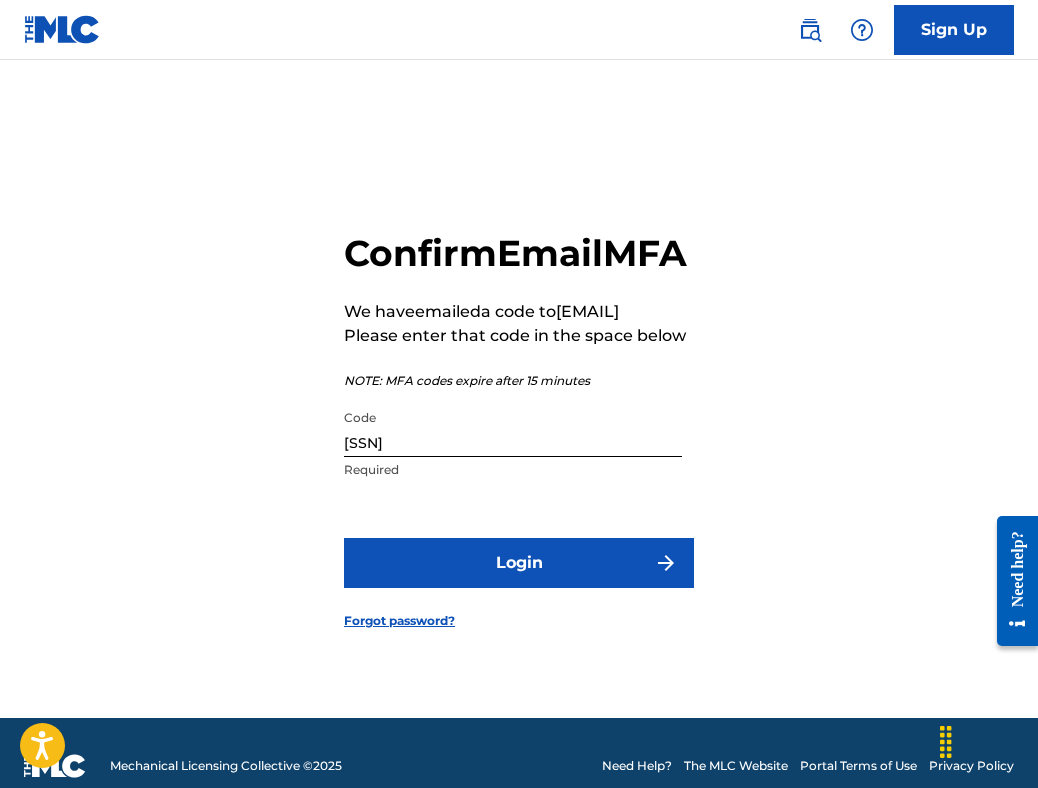 click on "Login" at bounding box center [519, 563] 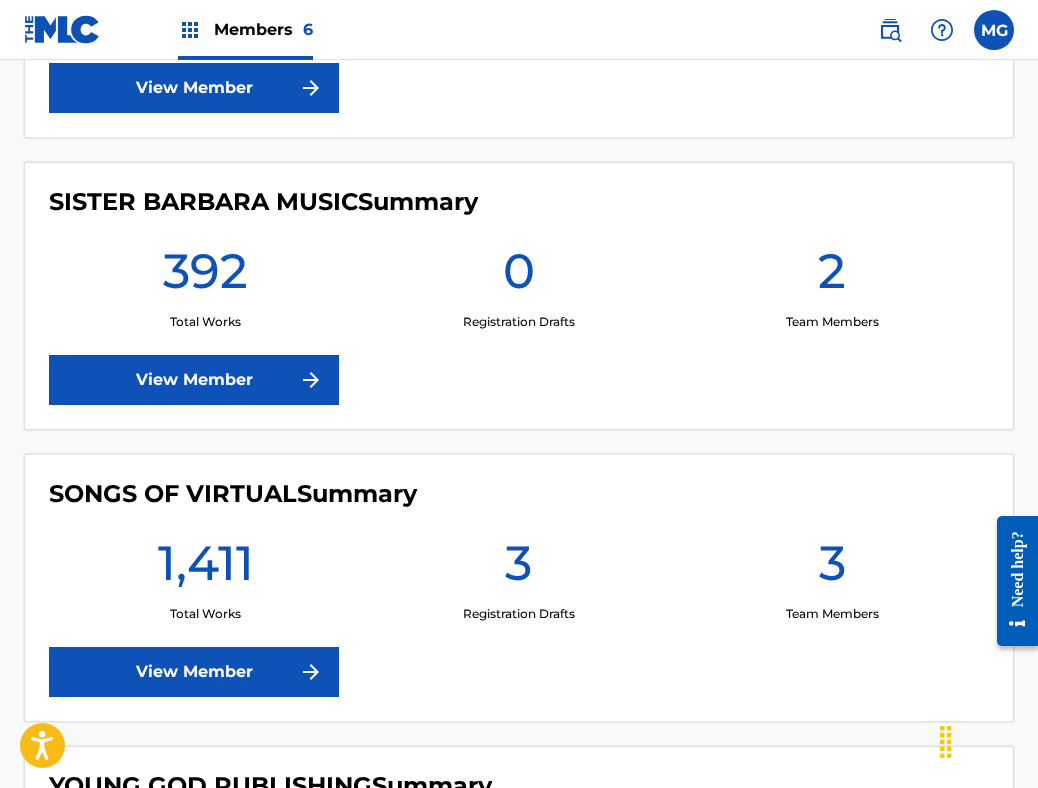 scroll, scrollTop: 1696, scrollLeft: 0, axis: vertical 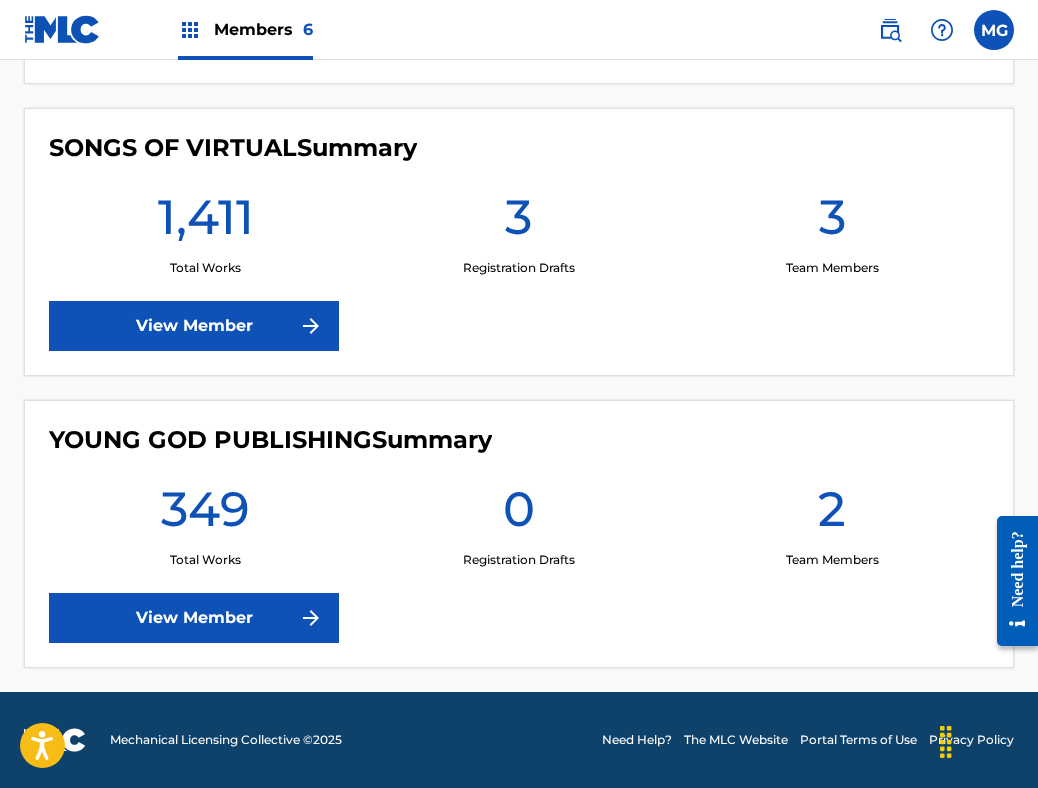 click on "View Member" at bounding box center [194, 326] 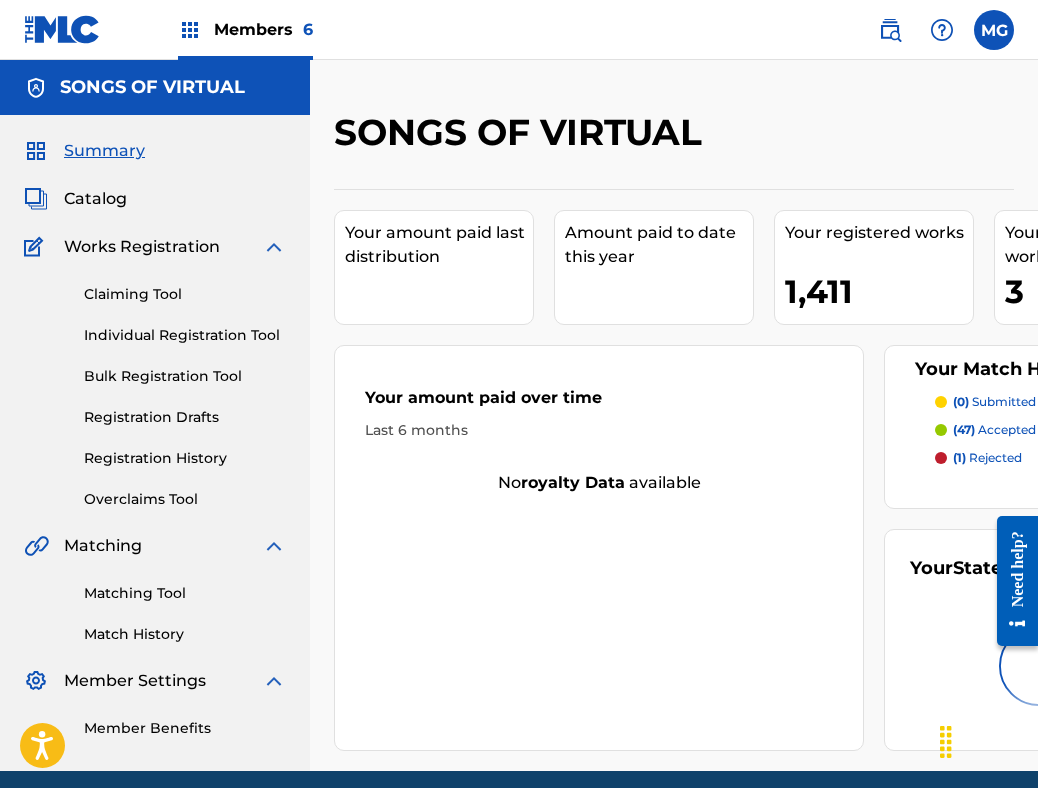 click on "Catalog" at bounding box center (95, 199) 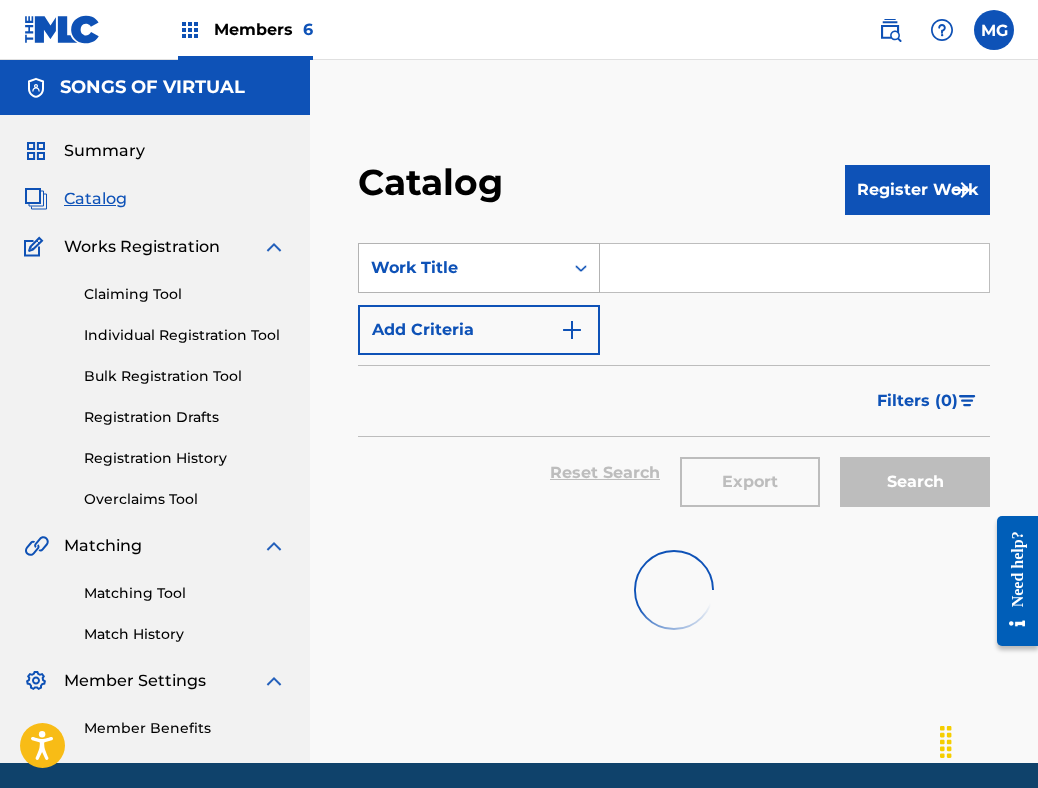 click on "Work Title" at bounding box center [461, 268] 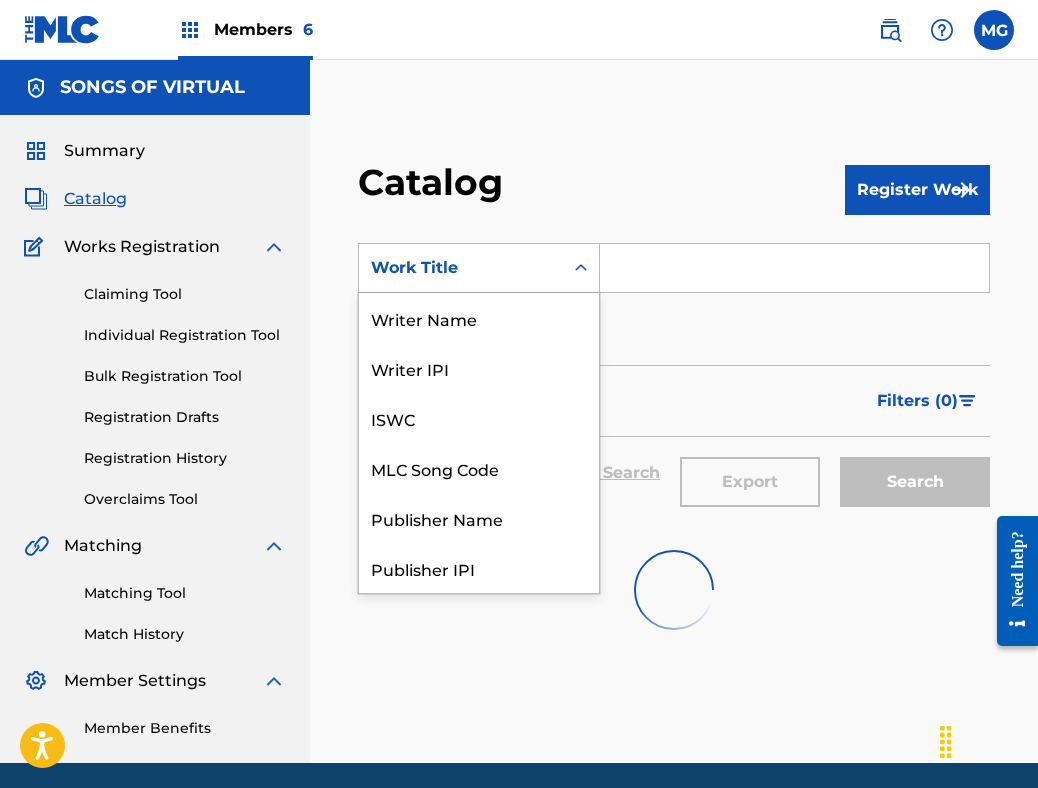 scroll, scrollTop: 300, scrollLeft: 0, axis: vertical 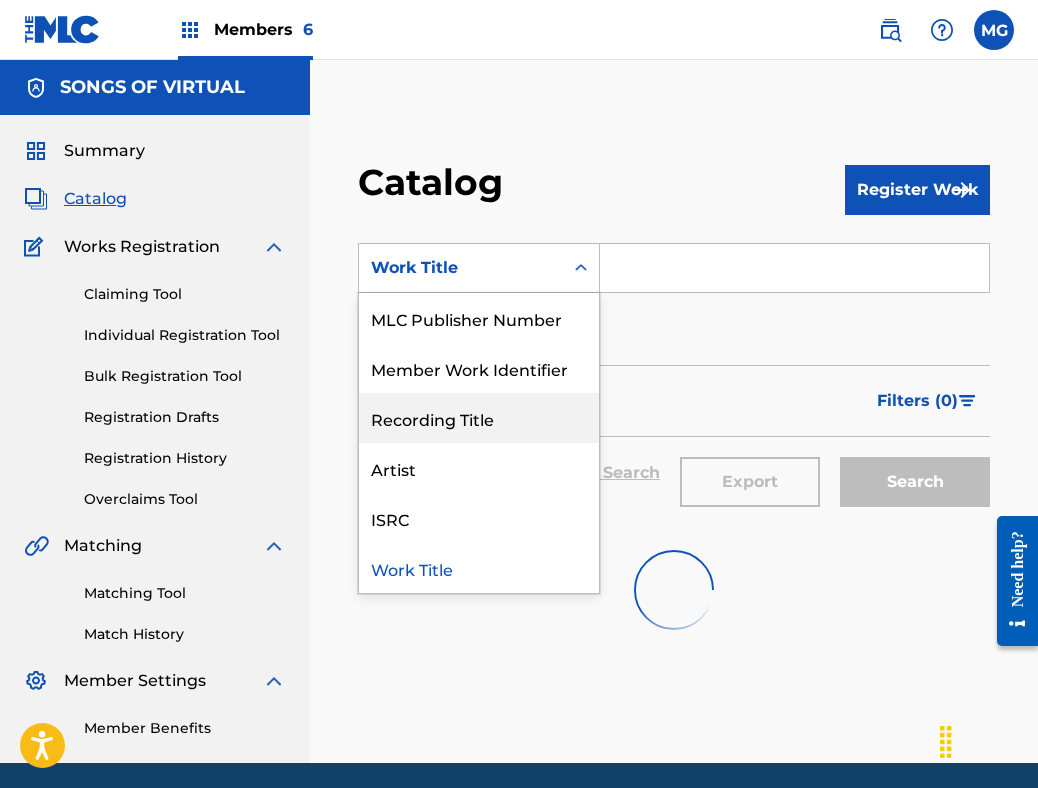 click on "Filters ( 0 )" at bounding box center [674, 401] 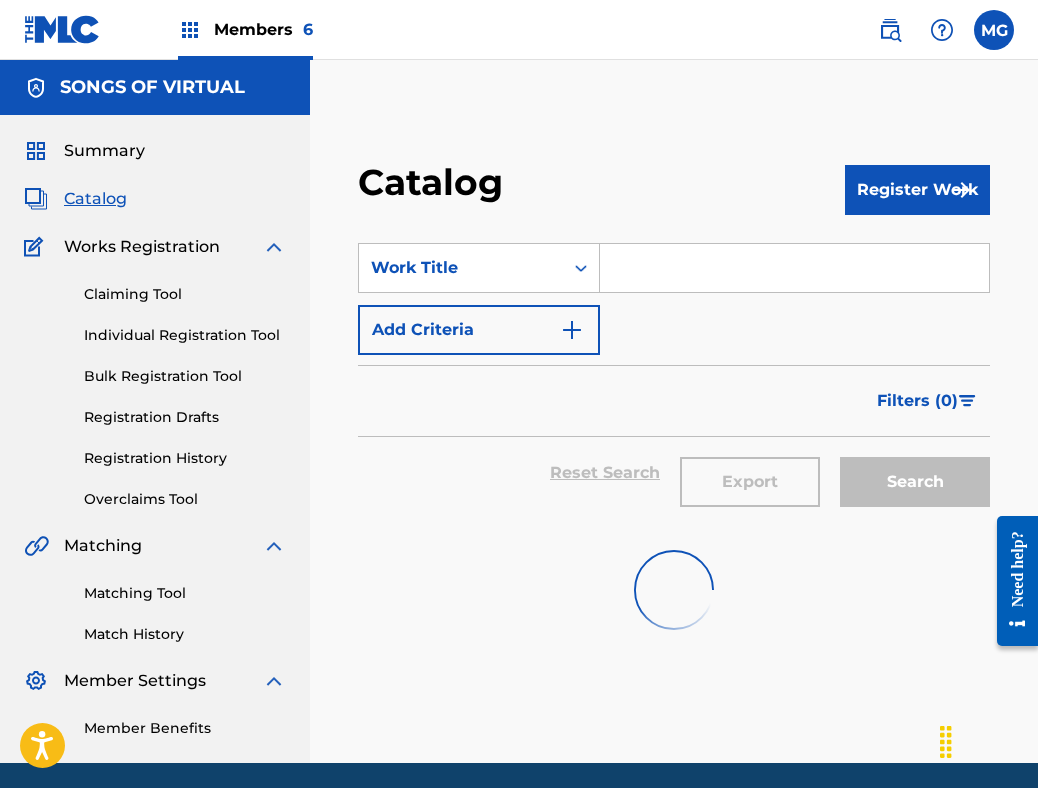 click on "Add Criteria" at bounding box center (479, 330) 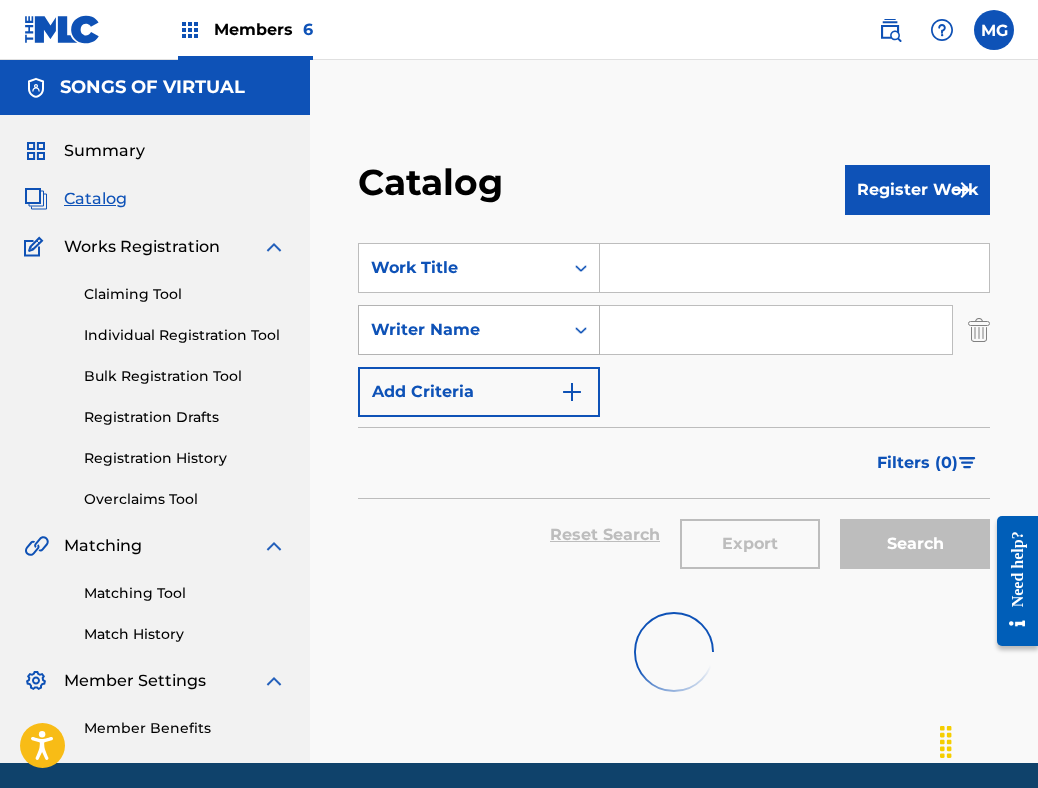 click on "Writer Name" at bounding box center (461, 330) 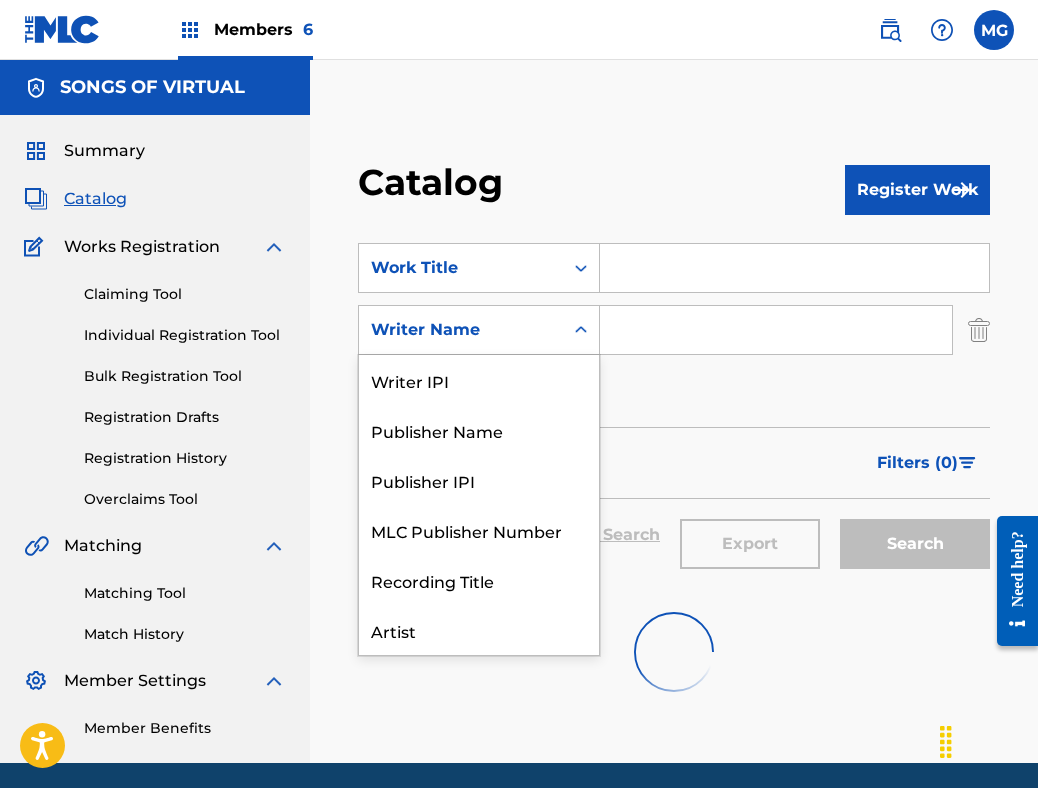 scroll, scrollTop: 100, scrollLeft: 0, axis: vertical 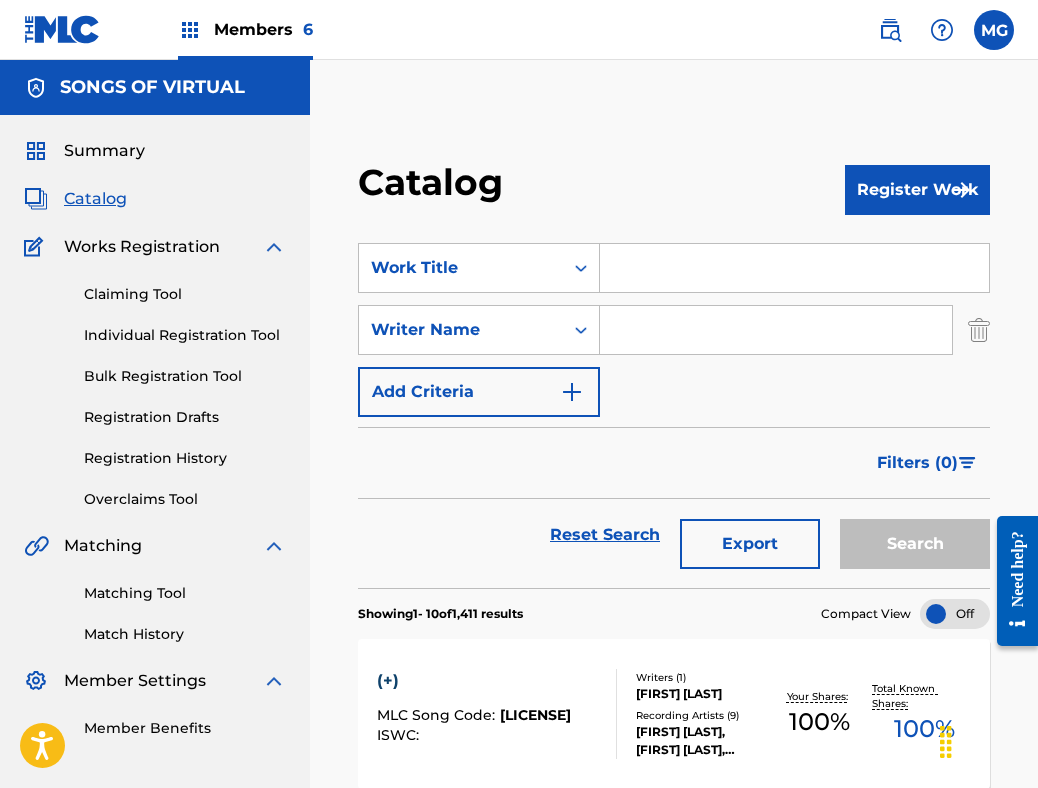 click at bounding box center [794, 268] 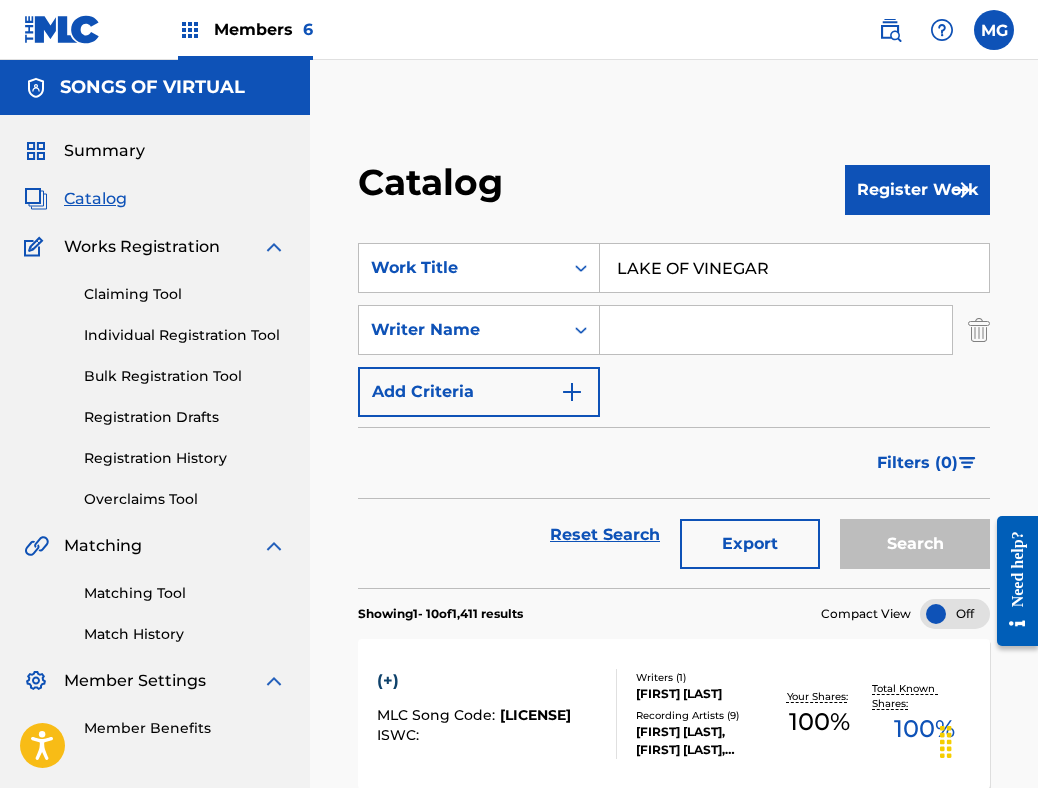 type on "LAKE OF VINEGAR" 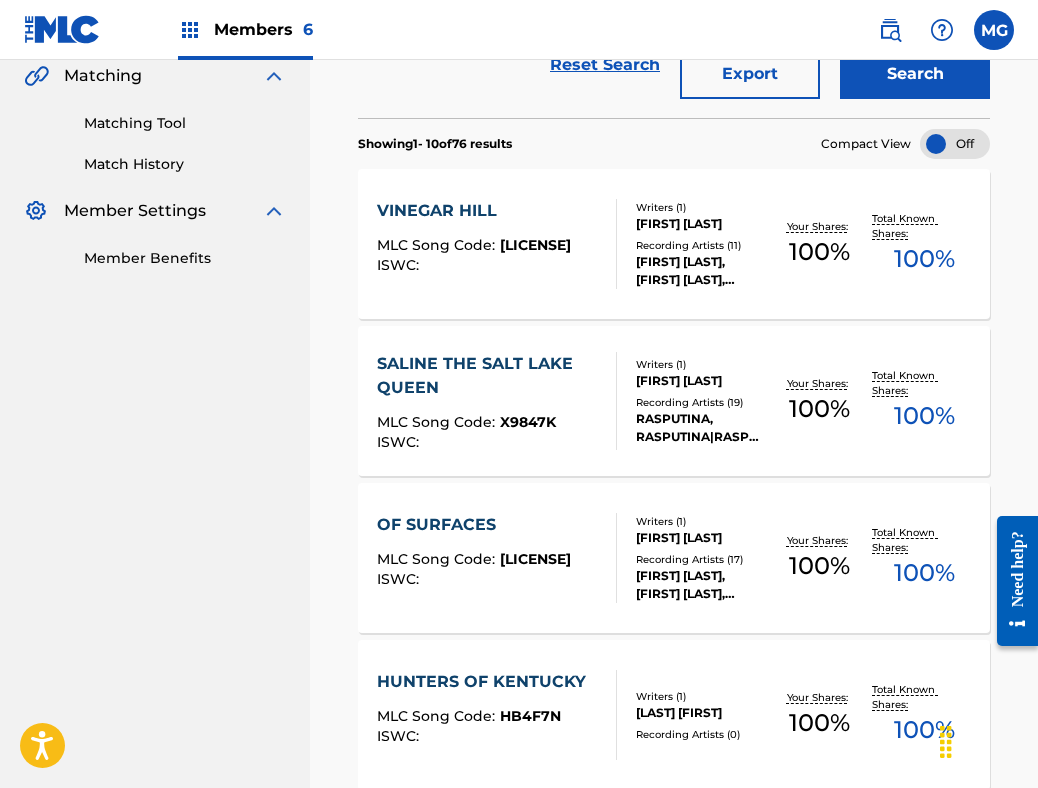 scroll, scrollTop: 0, scrollLeft: 0, axis: both 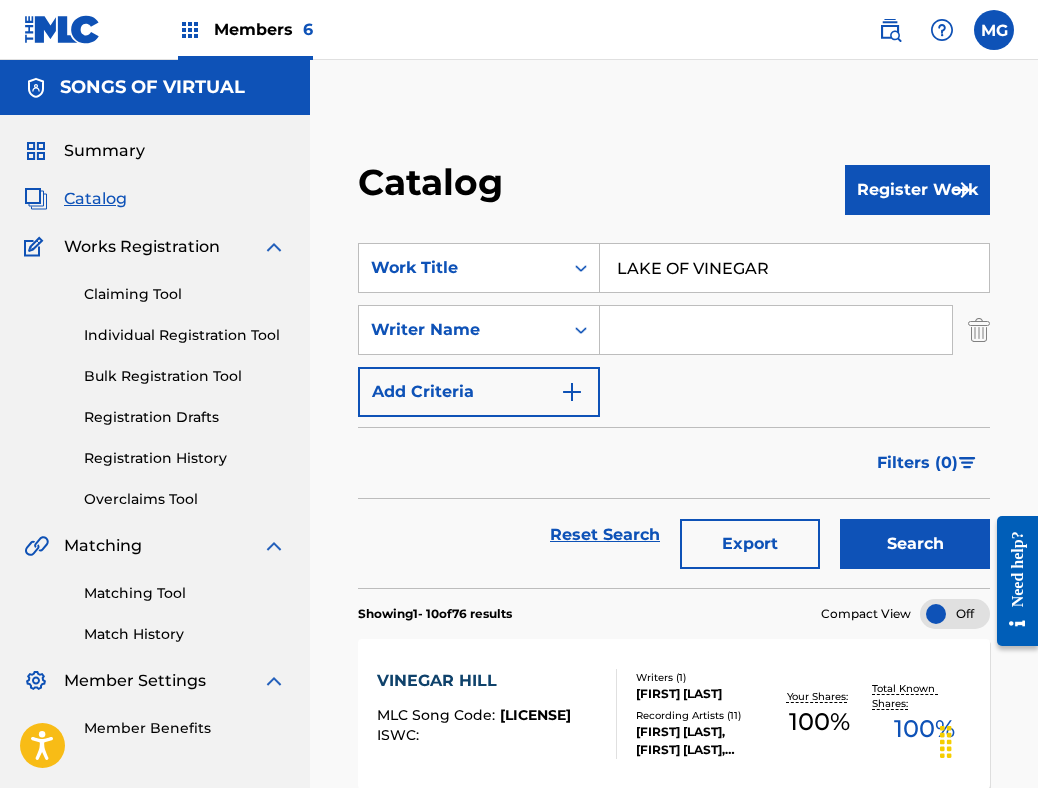 click on "Summary" at bounding box center [104, 151] 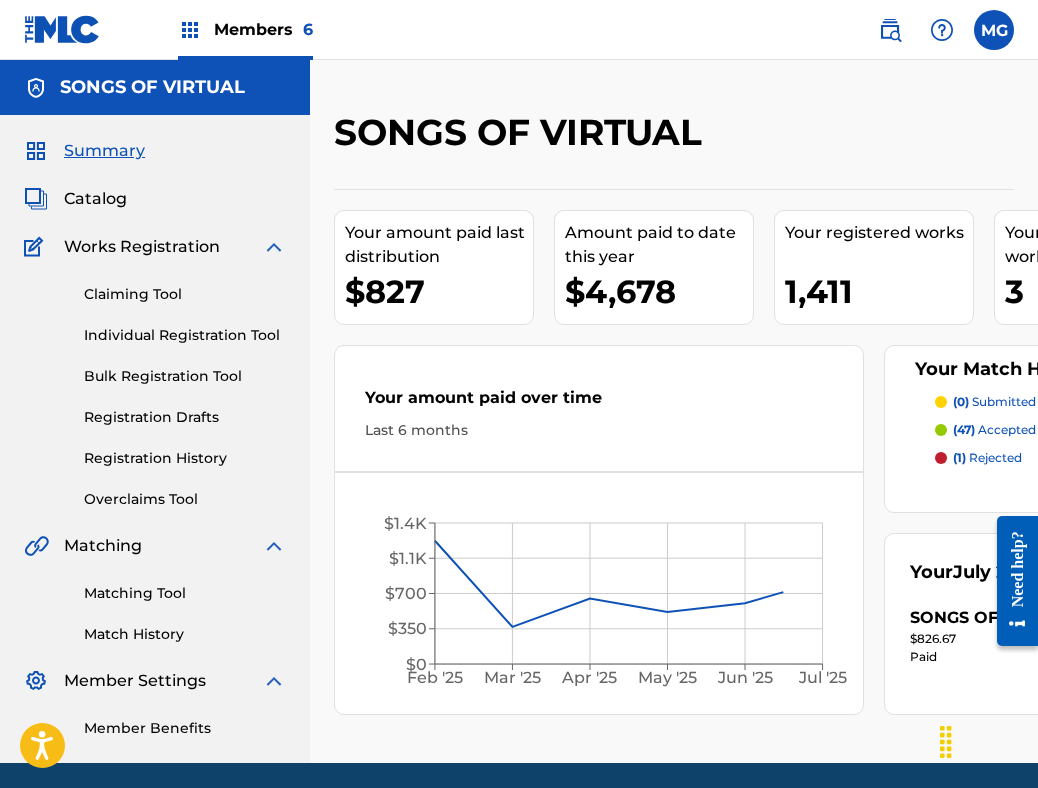 click on "Members    6" at bounding box center [245, 29] 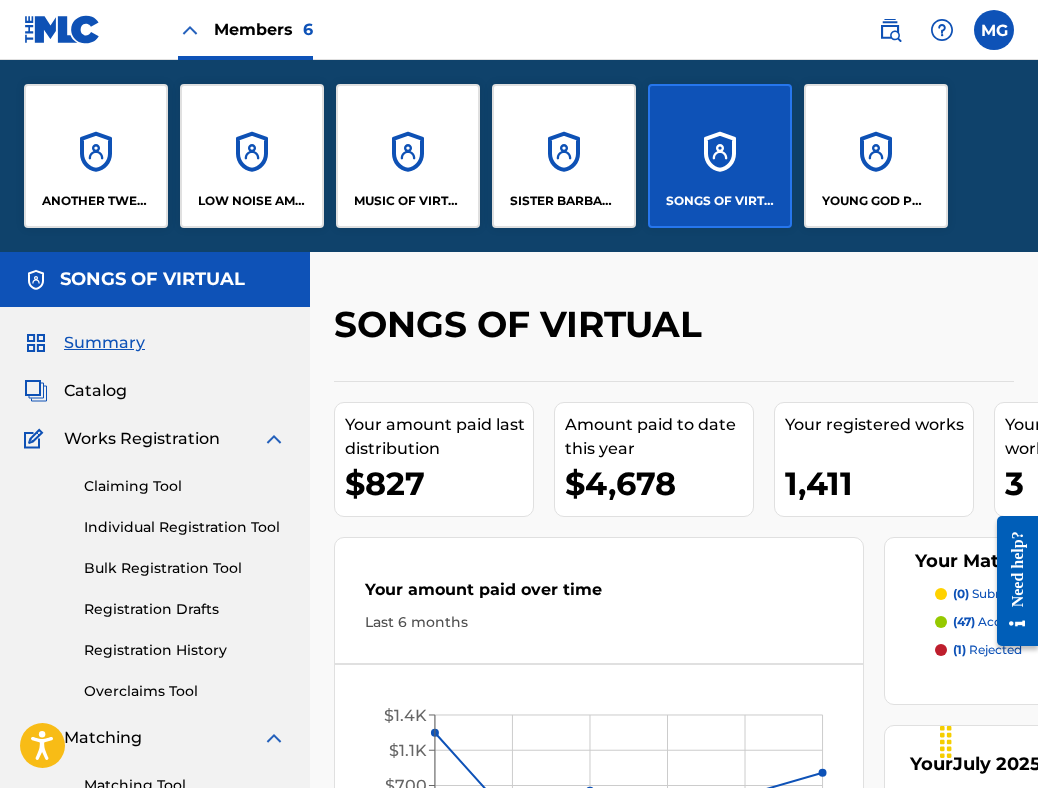 click on "MUSIC OF VIRTUAL" at bounding box center [408, 156] 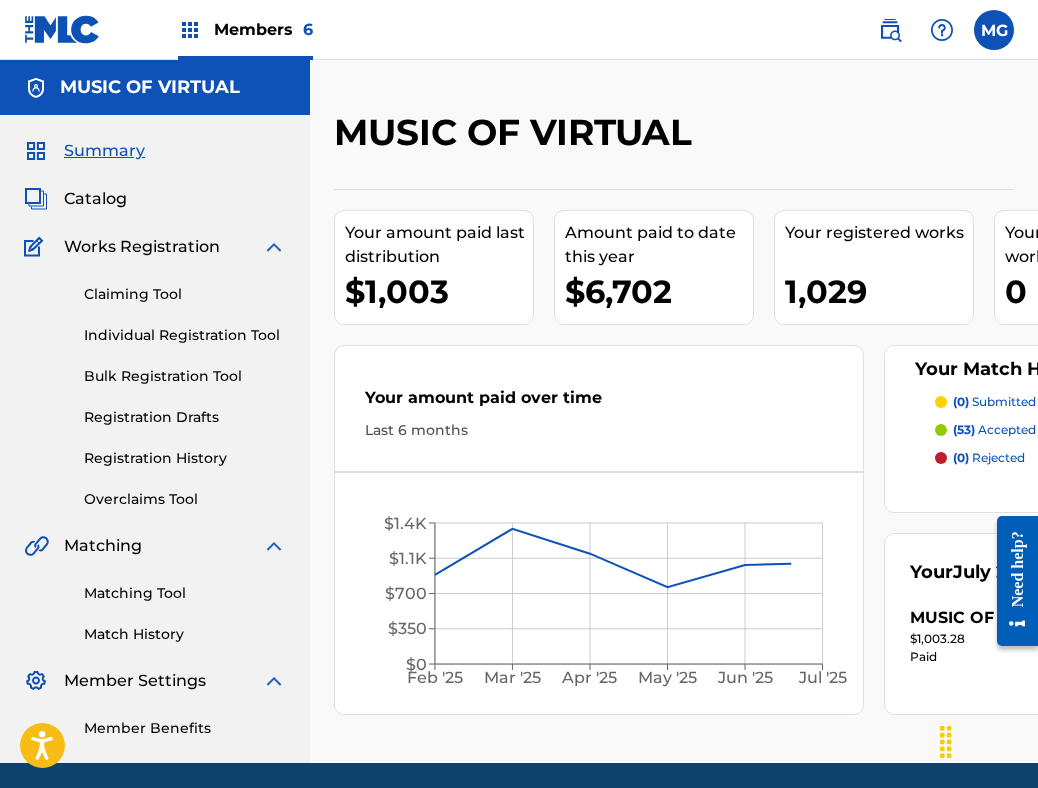 click on "Catalog" at bounding box center (95, 199) 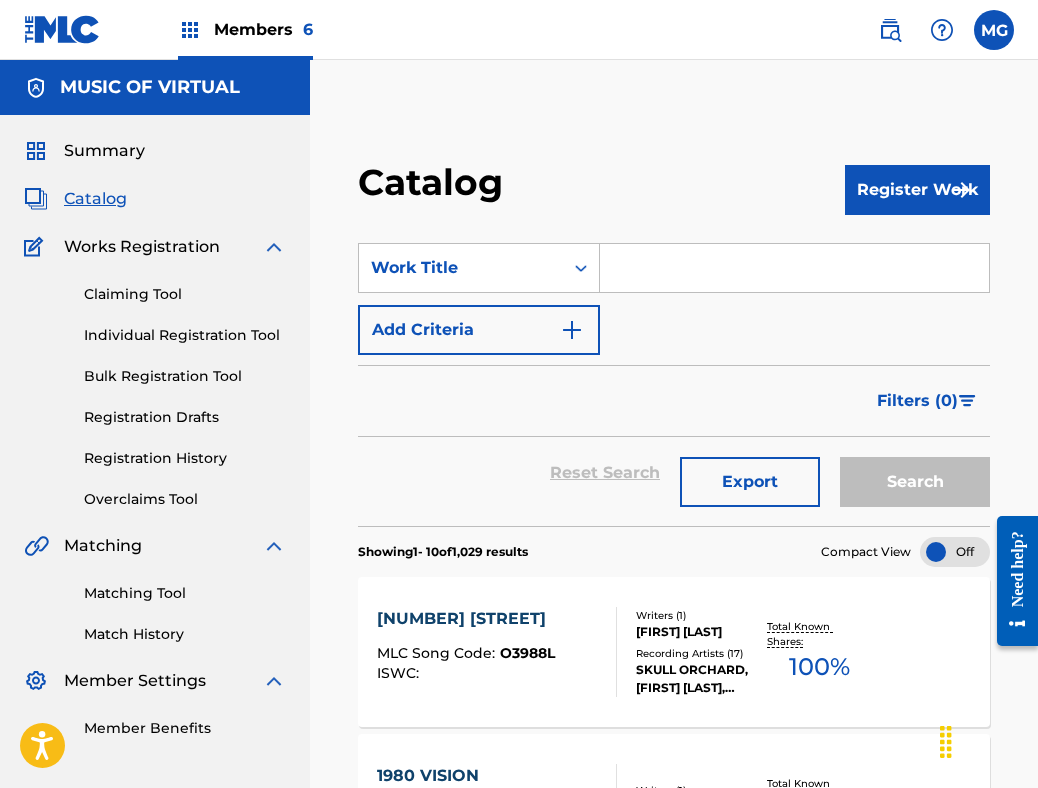 click at bounding box center (794, 268) 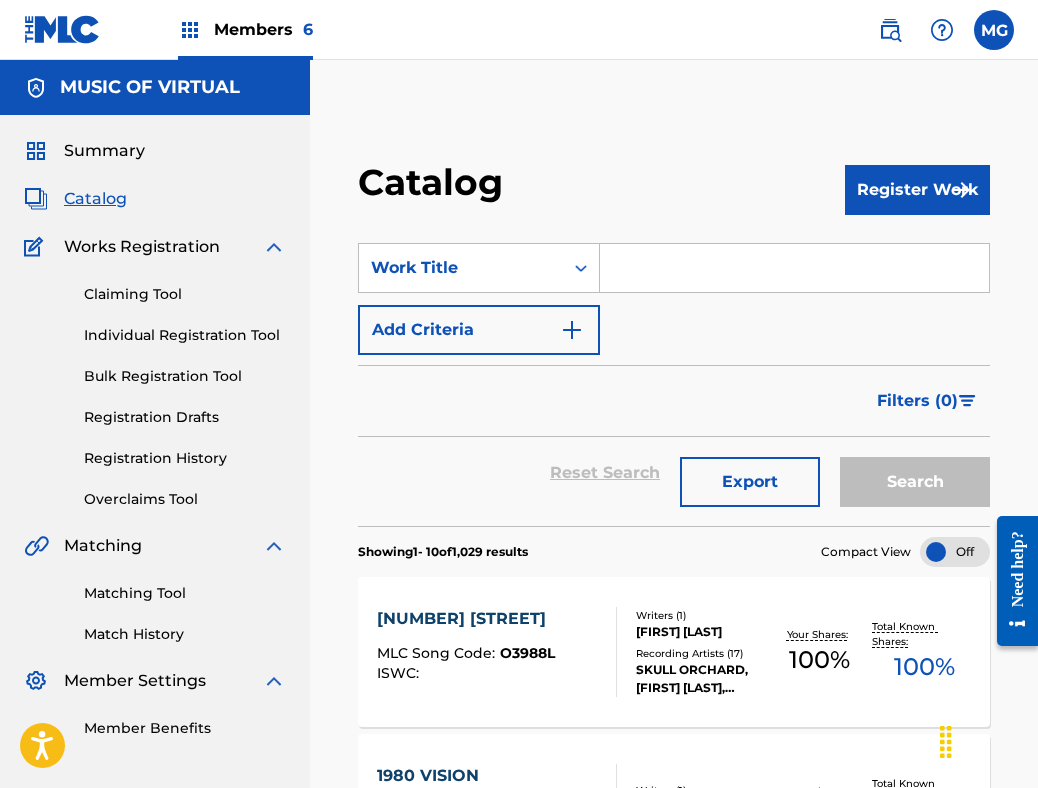 paste on "LAKE OF VINEGAR" 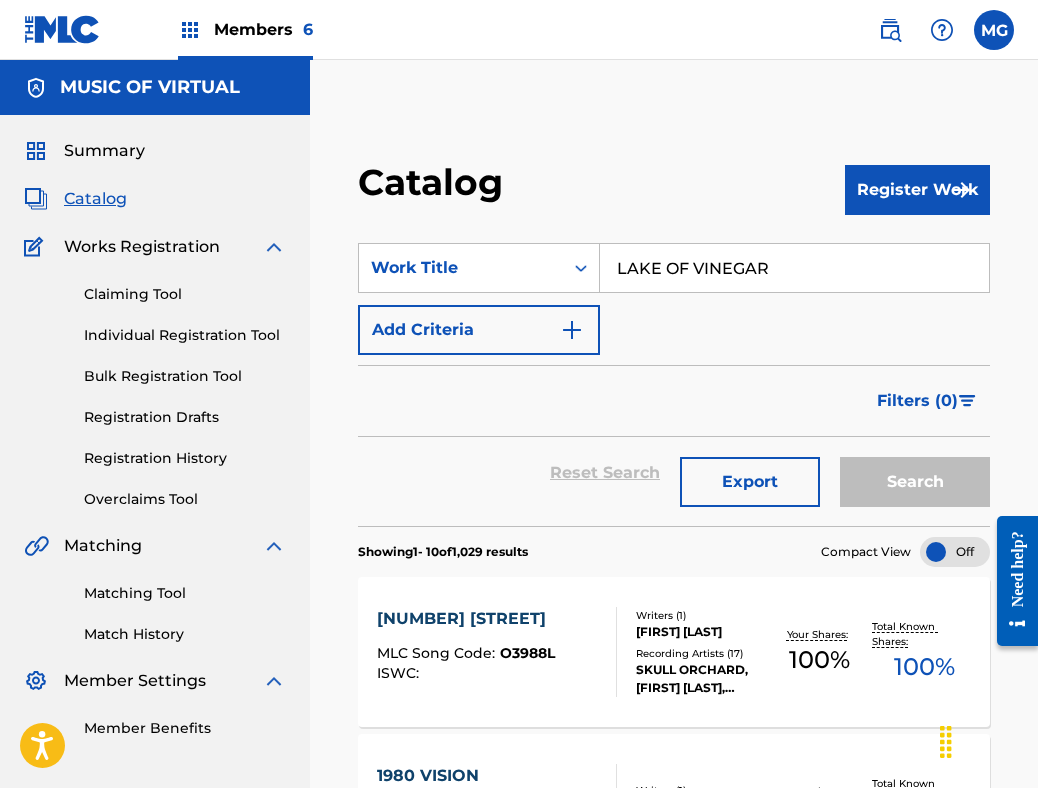 type on "LAKE OF VINEGAR" 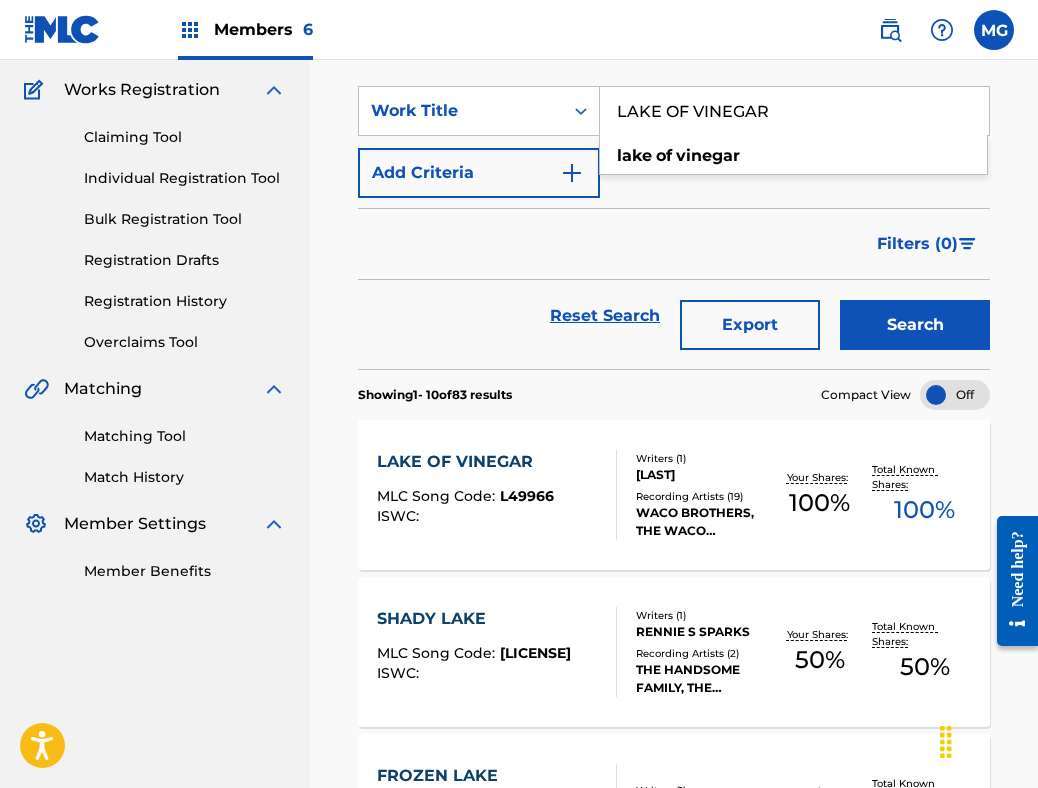 scroll, scrollTop: 189, scrollLeft: 0, axis: vertical 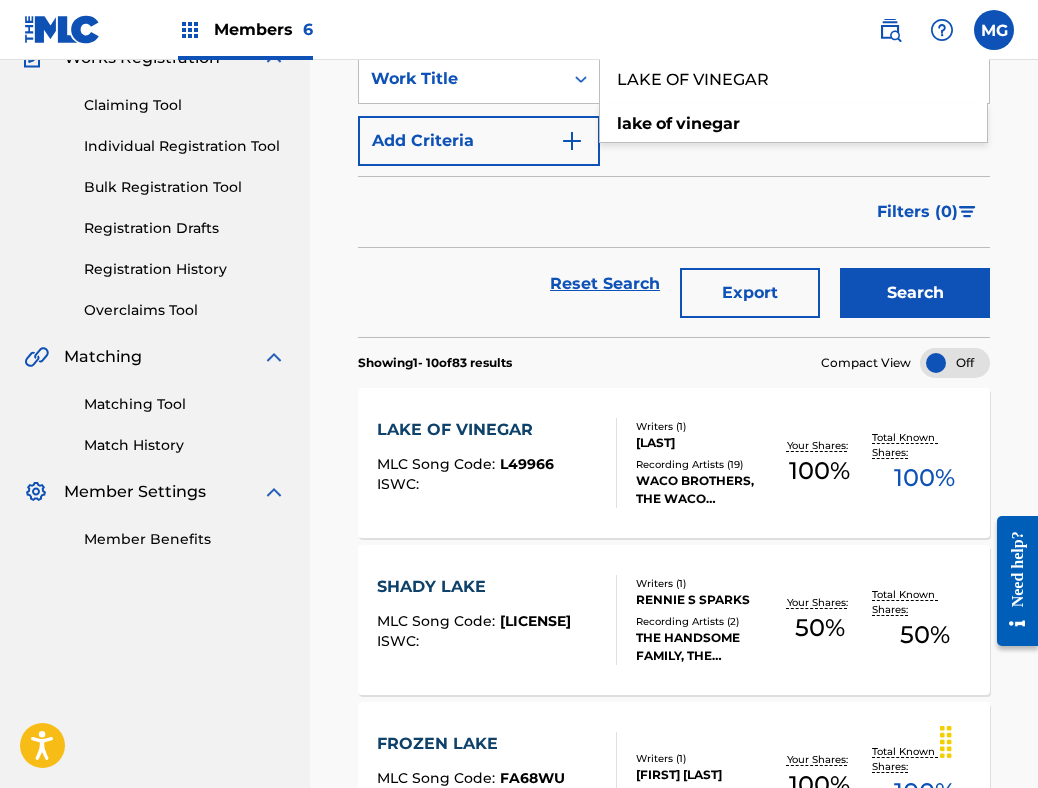 click on "LAKE OF VINEGAR" at bounding box center [465, 430] 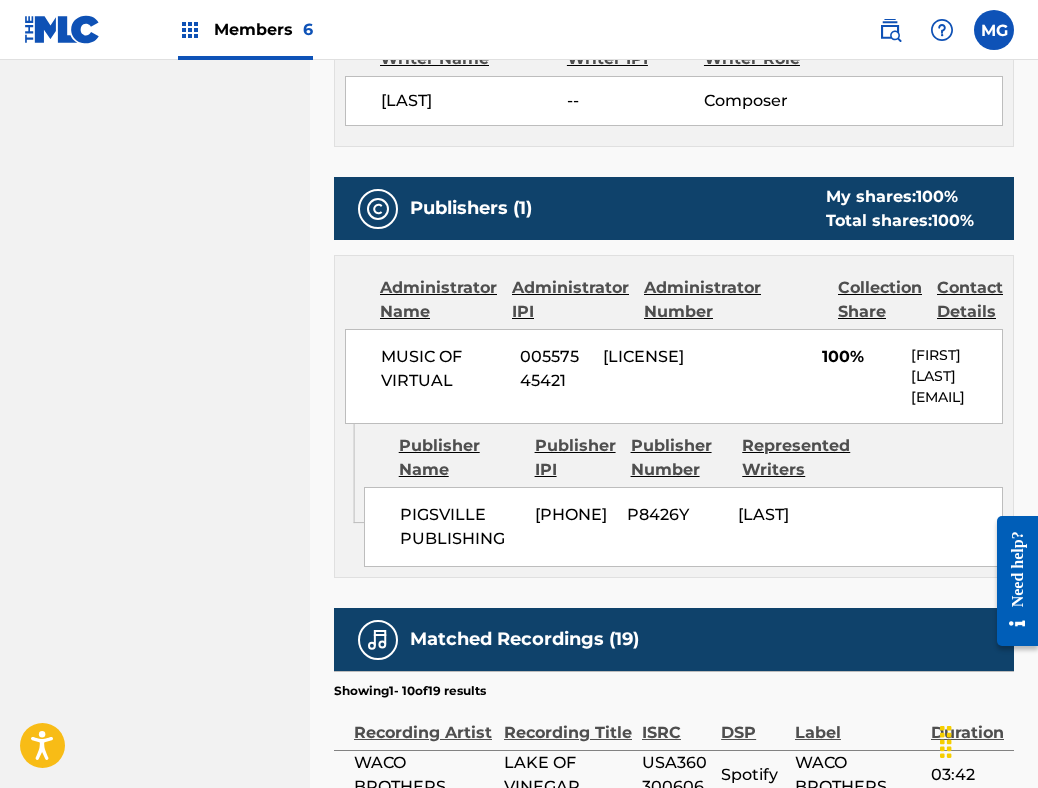 scroll, scrollTop: 842, scrollLeft: 0, axis: vertical 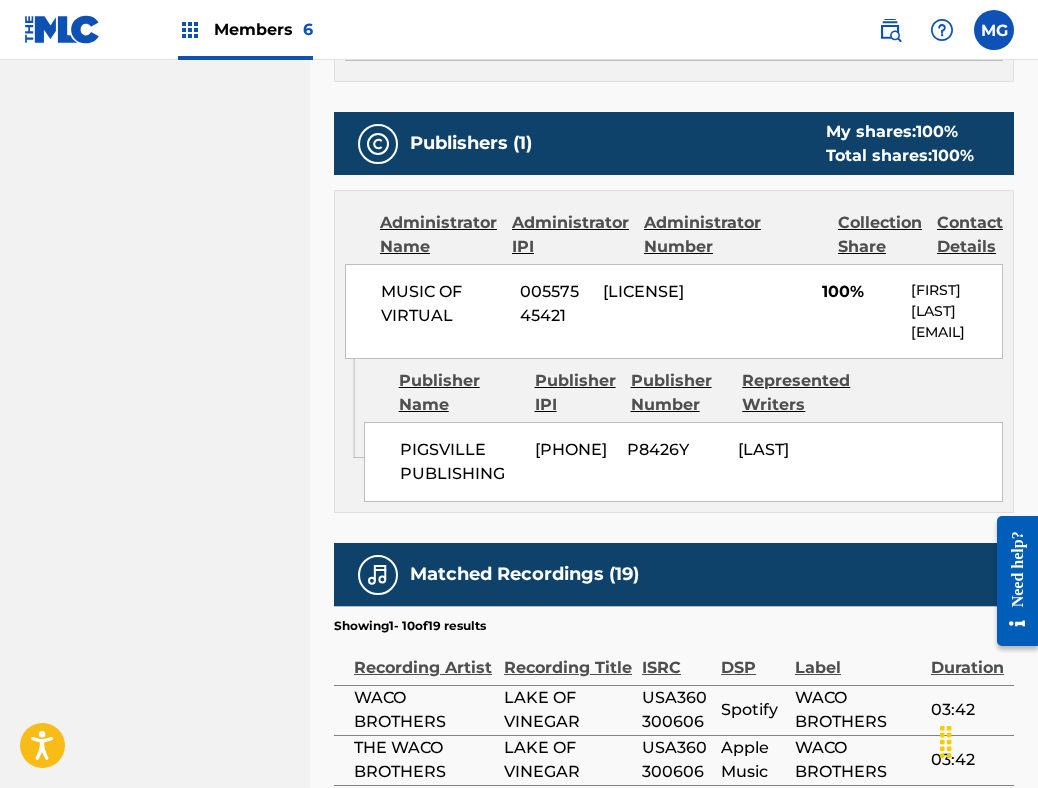 click on "PIGSVILLE PUBLISHING" at bounding box center (460, 462) 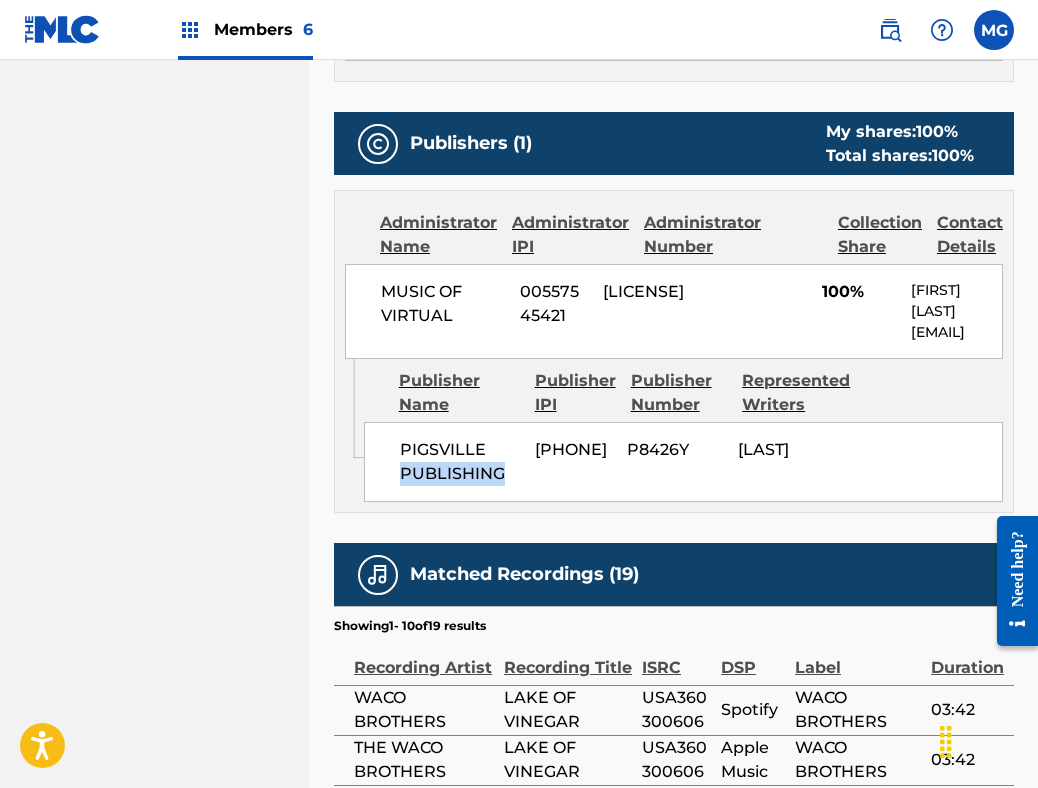 click on "PIGSVILLE PUBLISHING" at bounding box center (460, 462) 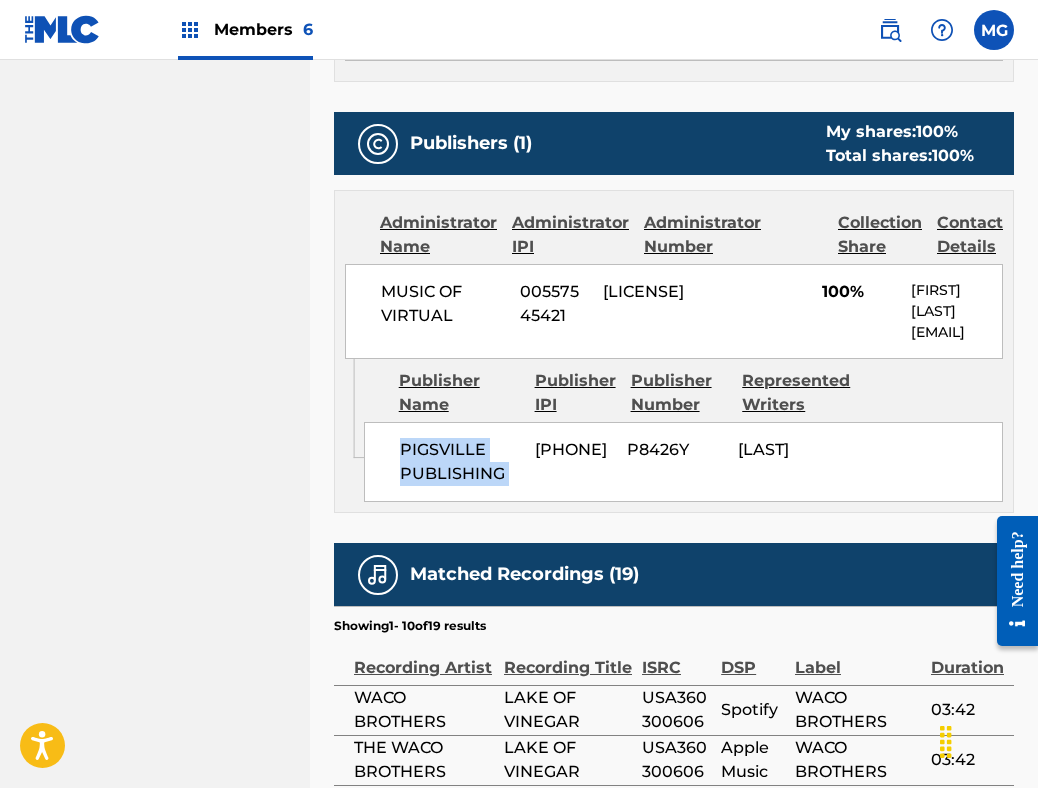 click on "PIGSVILLE PUBLISHING" at bounding box center (460, 462) 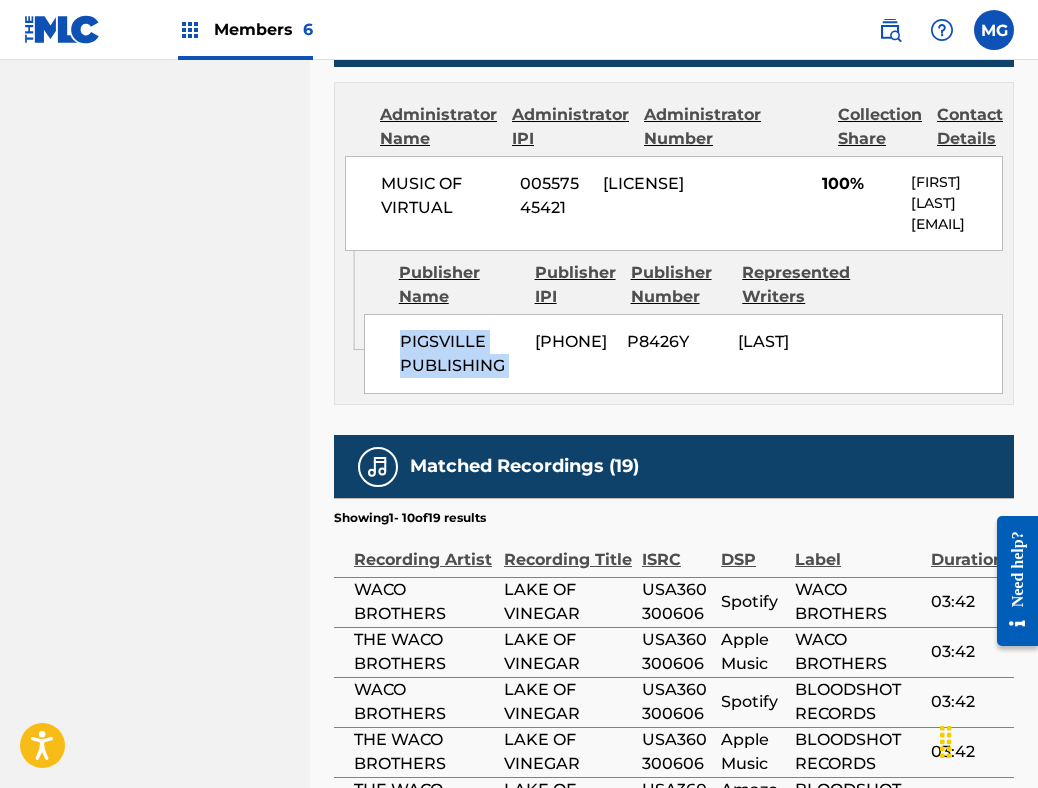 scroll, scrollTop: 954, scrollLeft: 0, axis: vertical 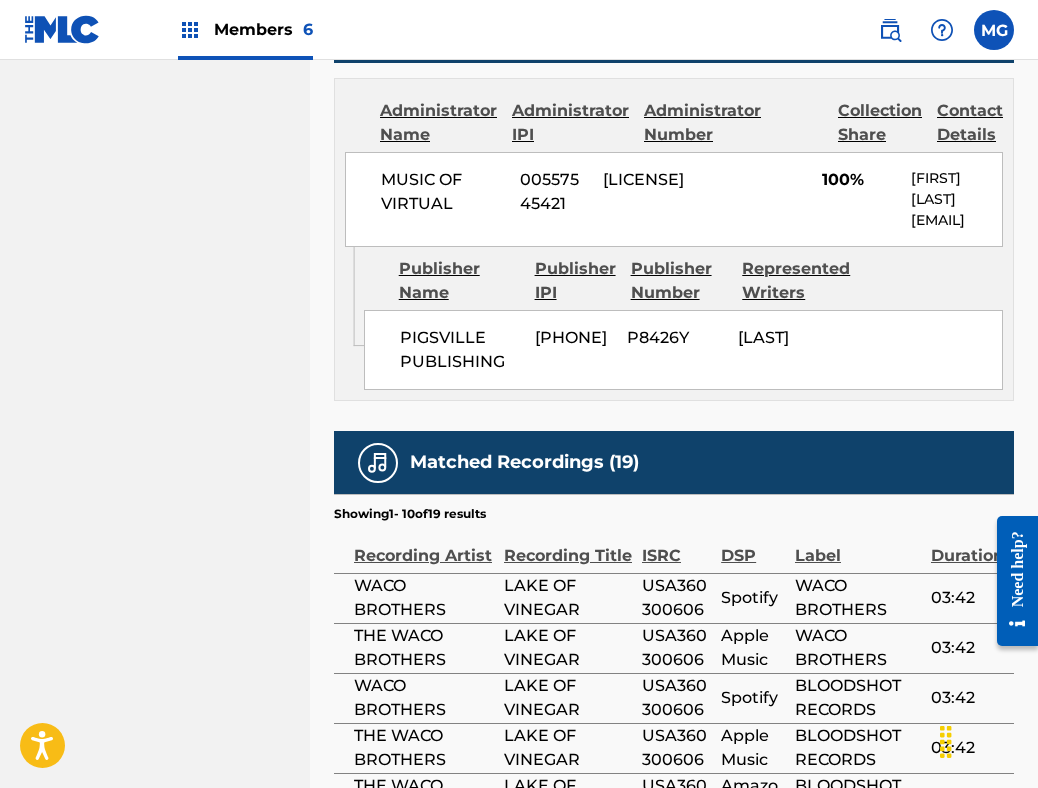 click on "[PHONE]" at bounding box center [573, 338] 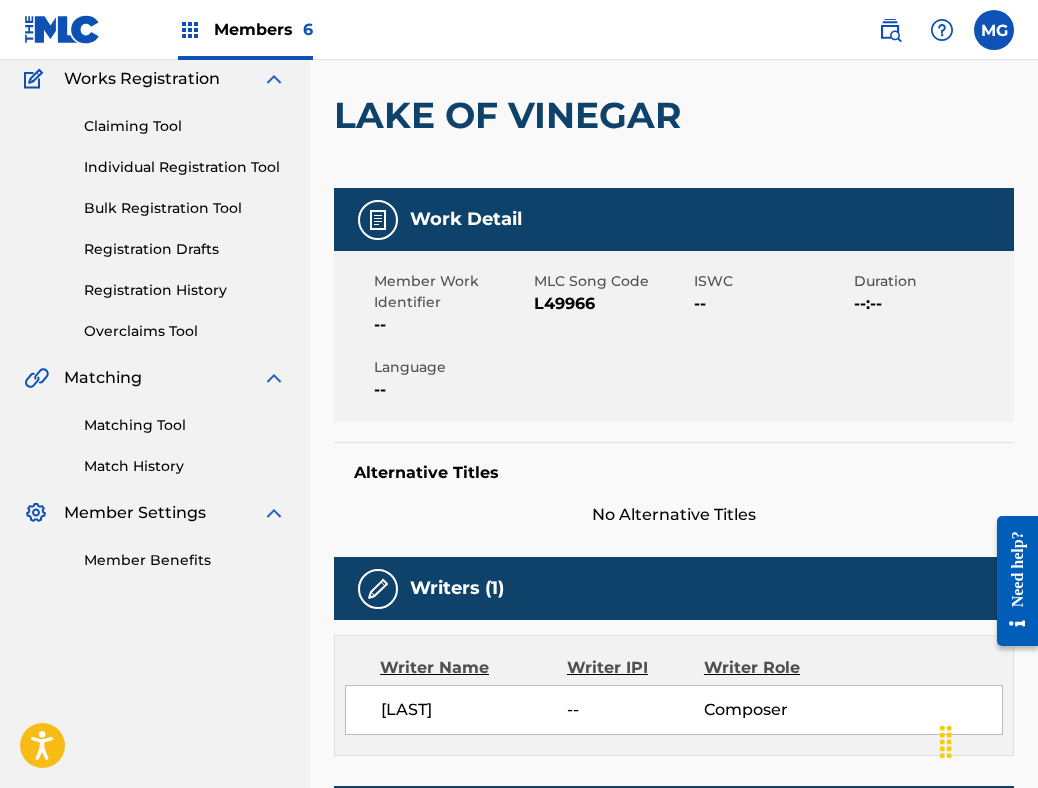 scroll, scrollTop: 0, scrollLeft: 0, axis: both 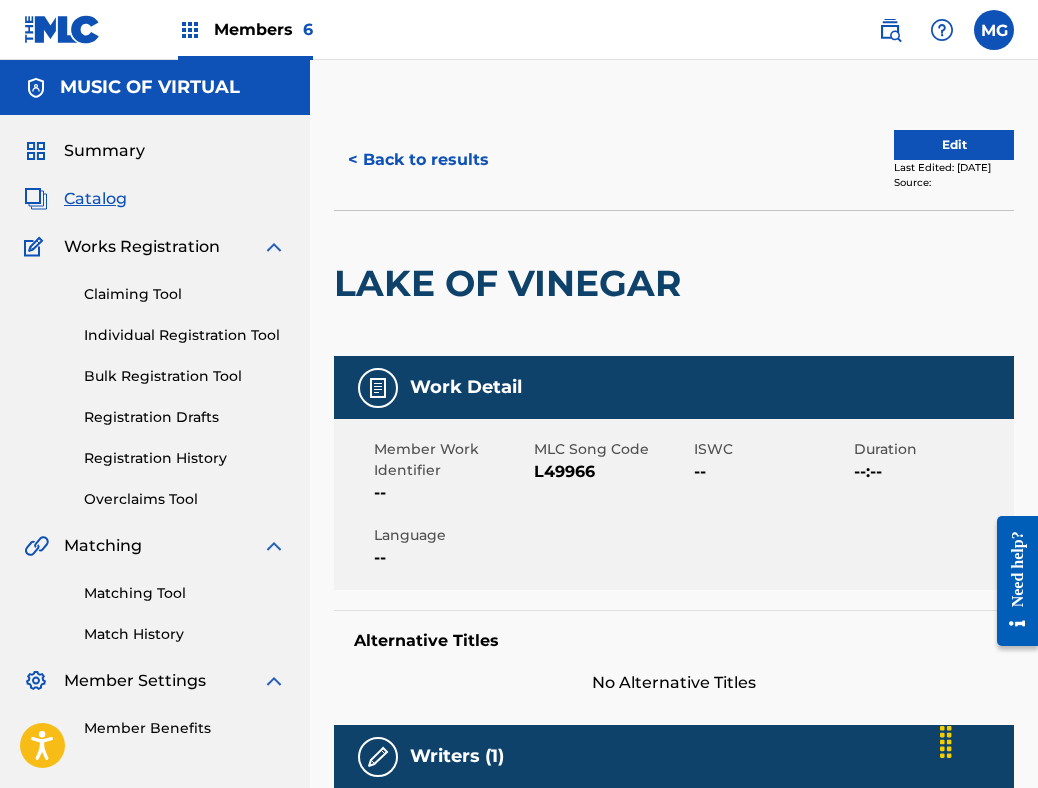 click on "< Back to results" at bounding box center (418, 160) 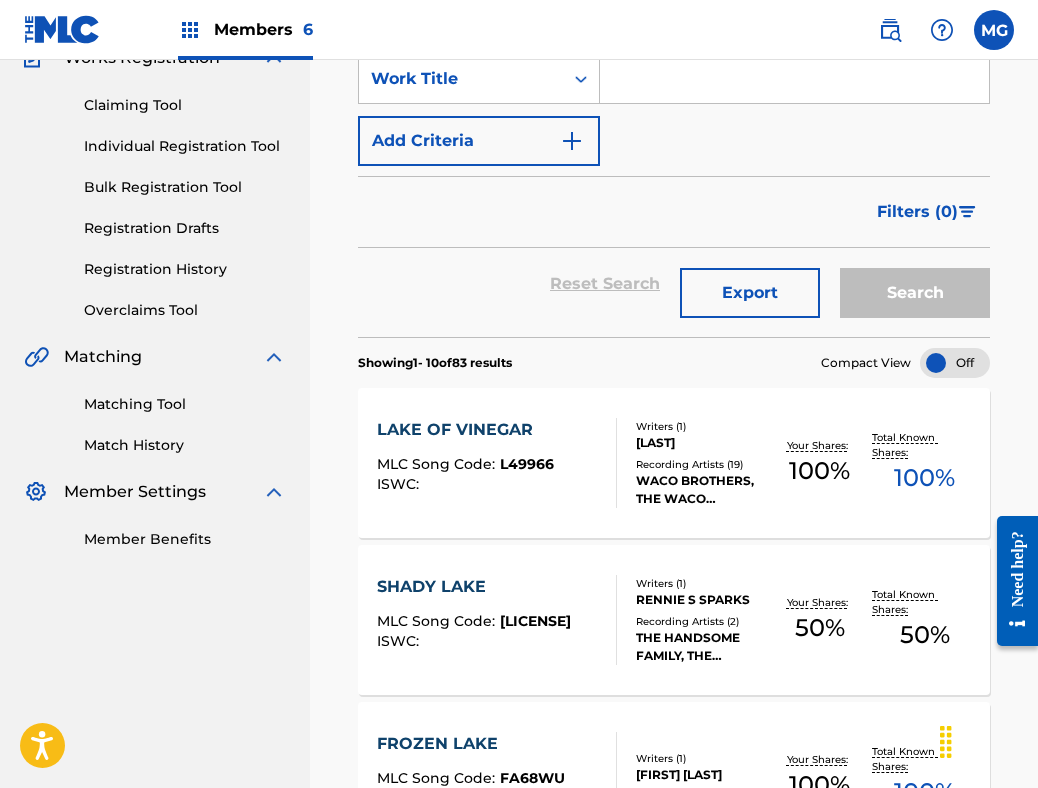 scroll, scrollTop: 0, scrollLeft: 0, axis: both 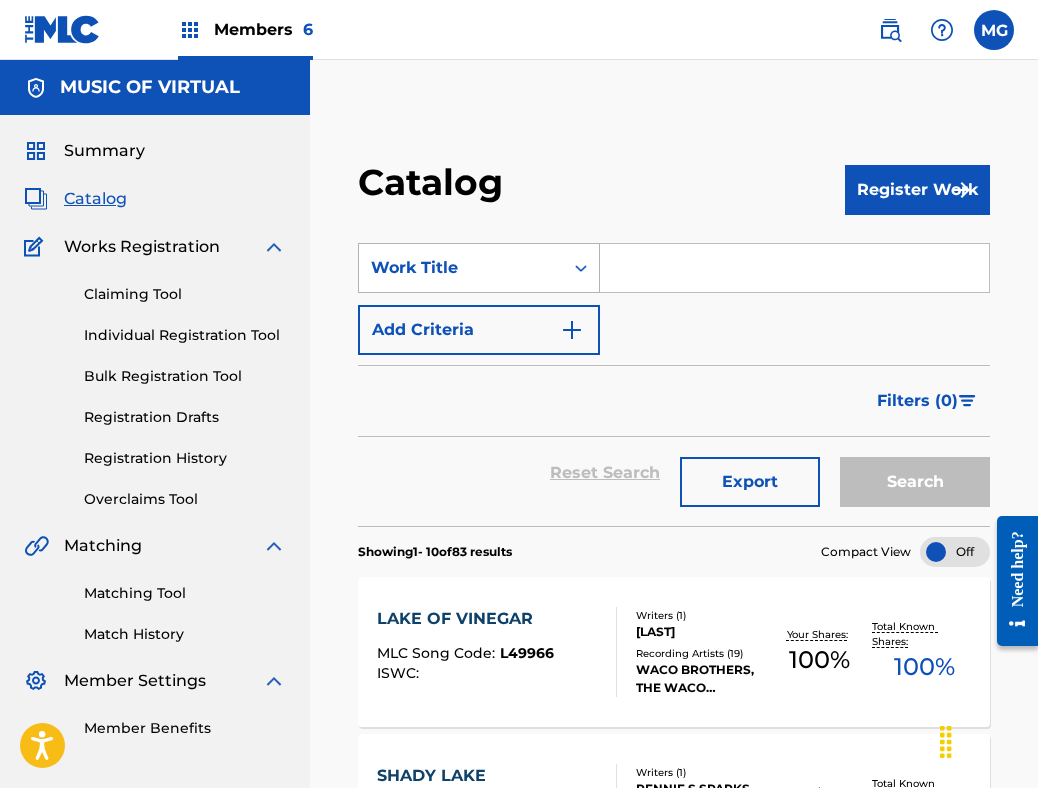 click on "Work Title" at bounding box center [461, 268] 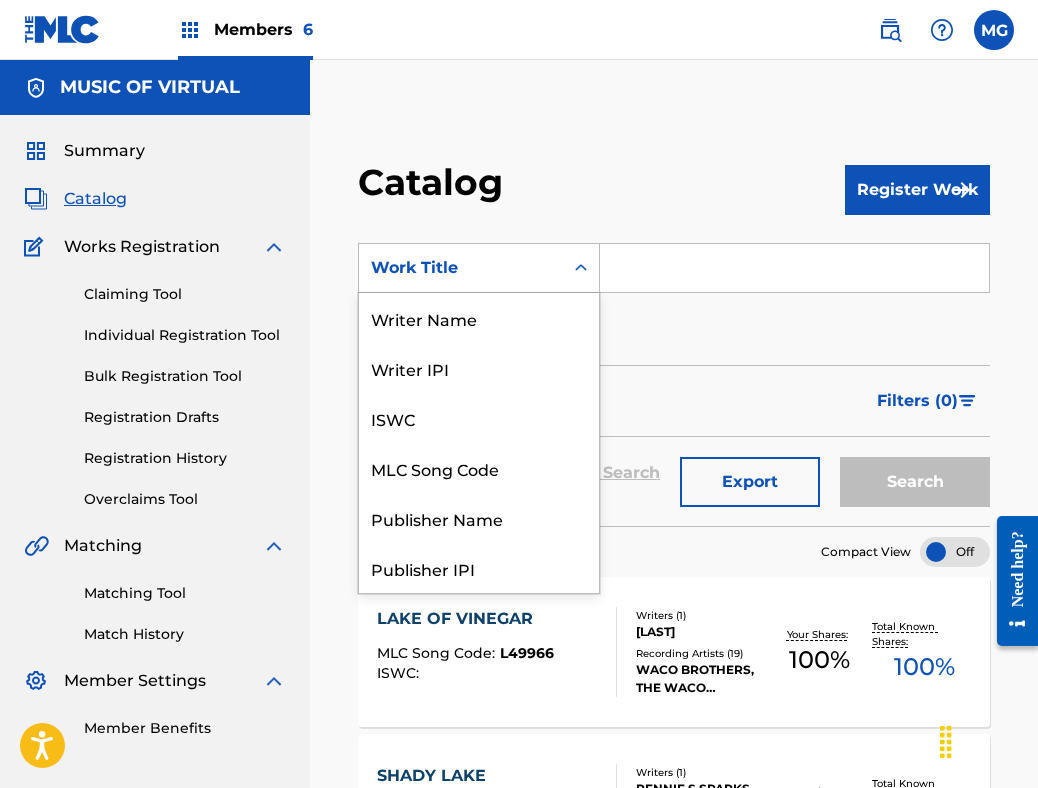scroll, scrollTop: 300, scrollLeft: 0, axis: vertical 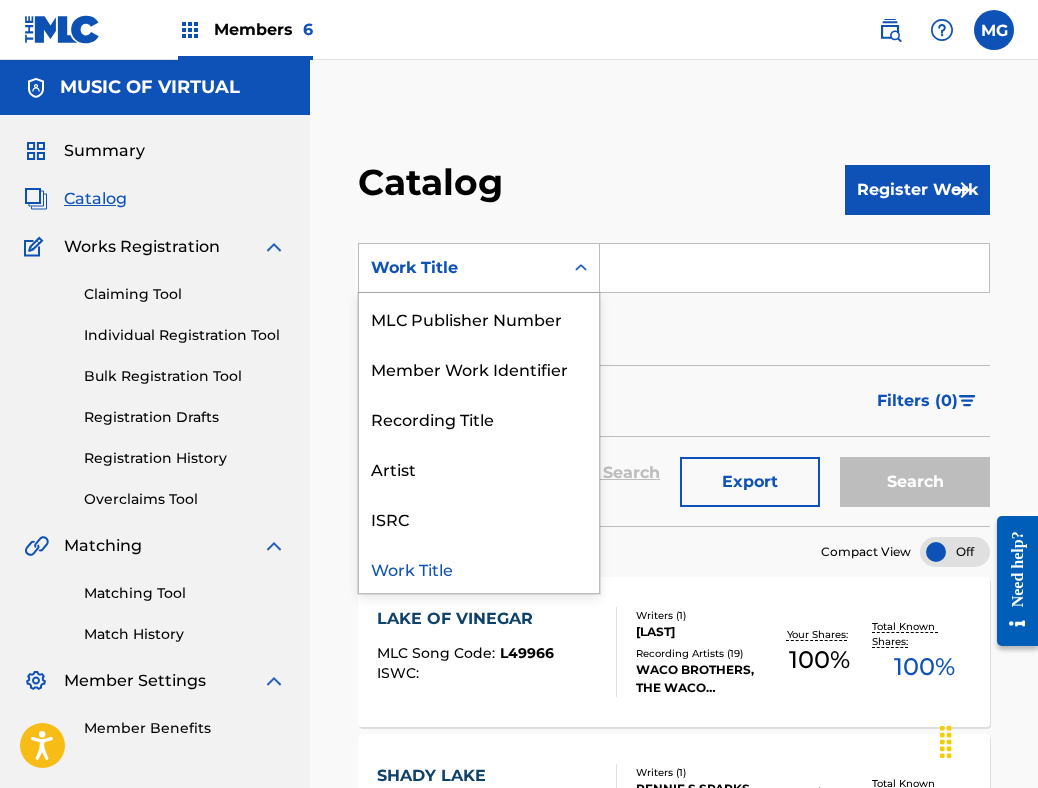 click on "L49966" at bounding box center [527, 653] 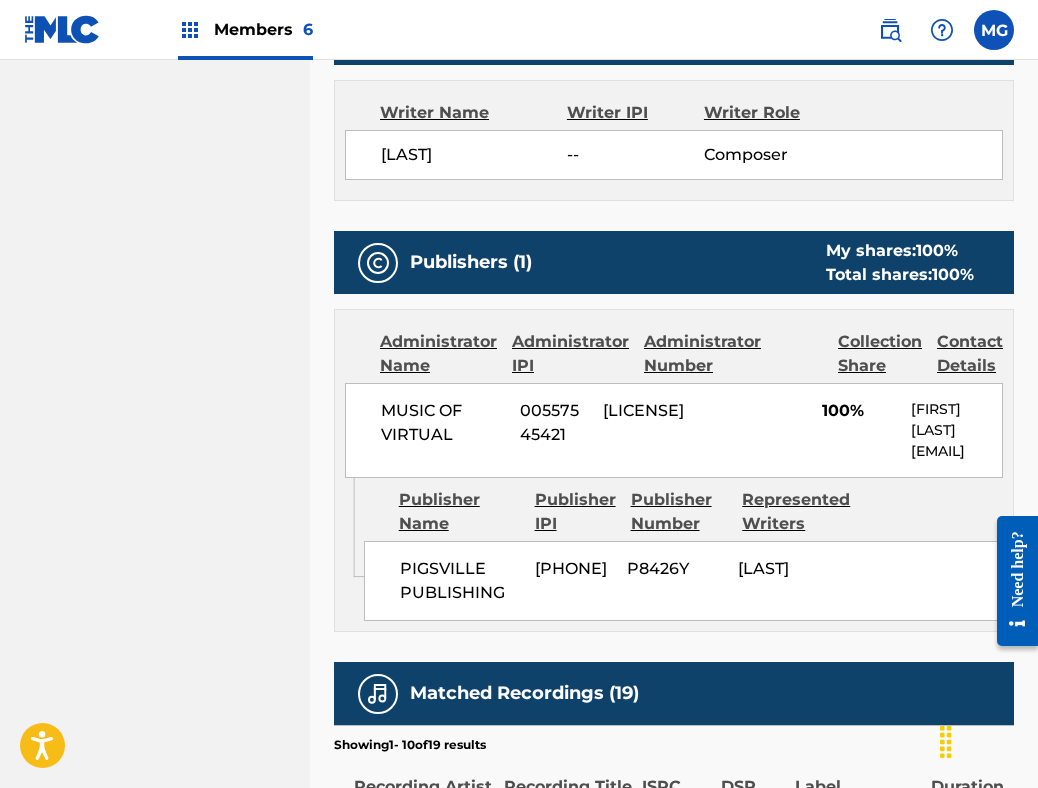 scroll, scrollTop: 728, scrollLeft: 0, axis: vertical 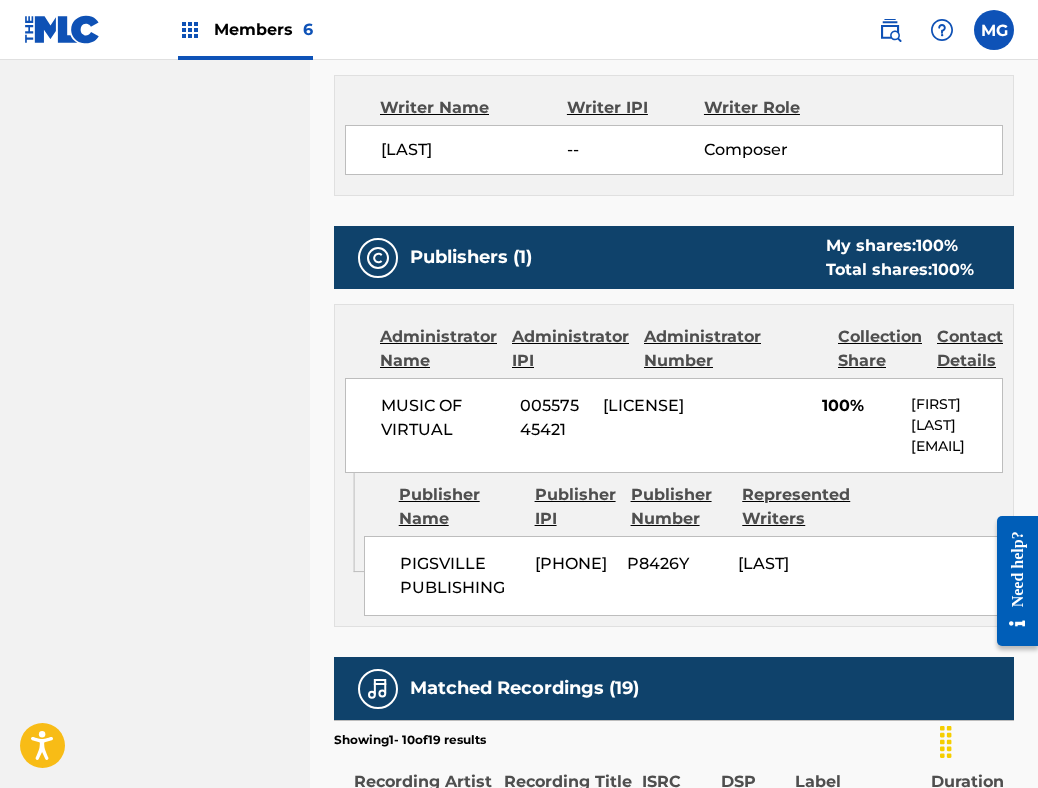 click on "P8426Y" at bounding box center [675, 564] 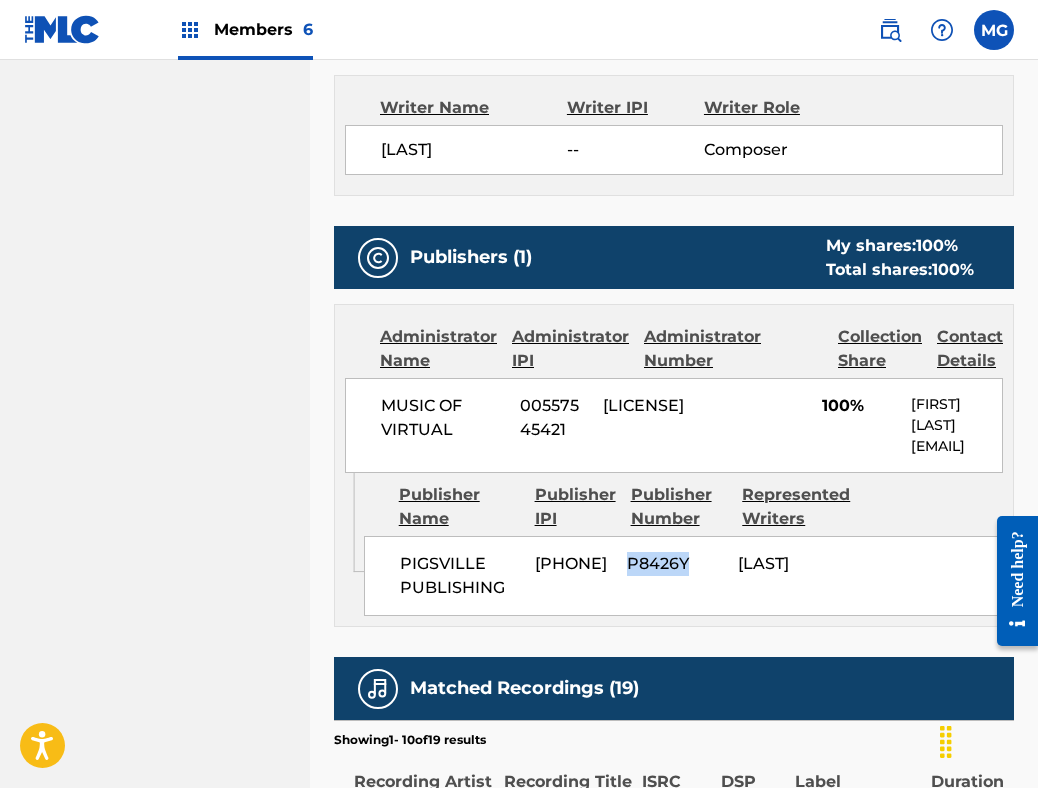 click on "P8426Y" at bounding box center (675, 564) 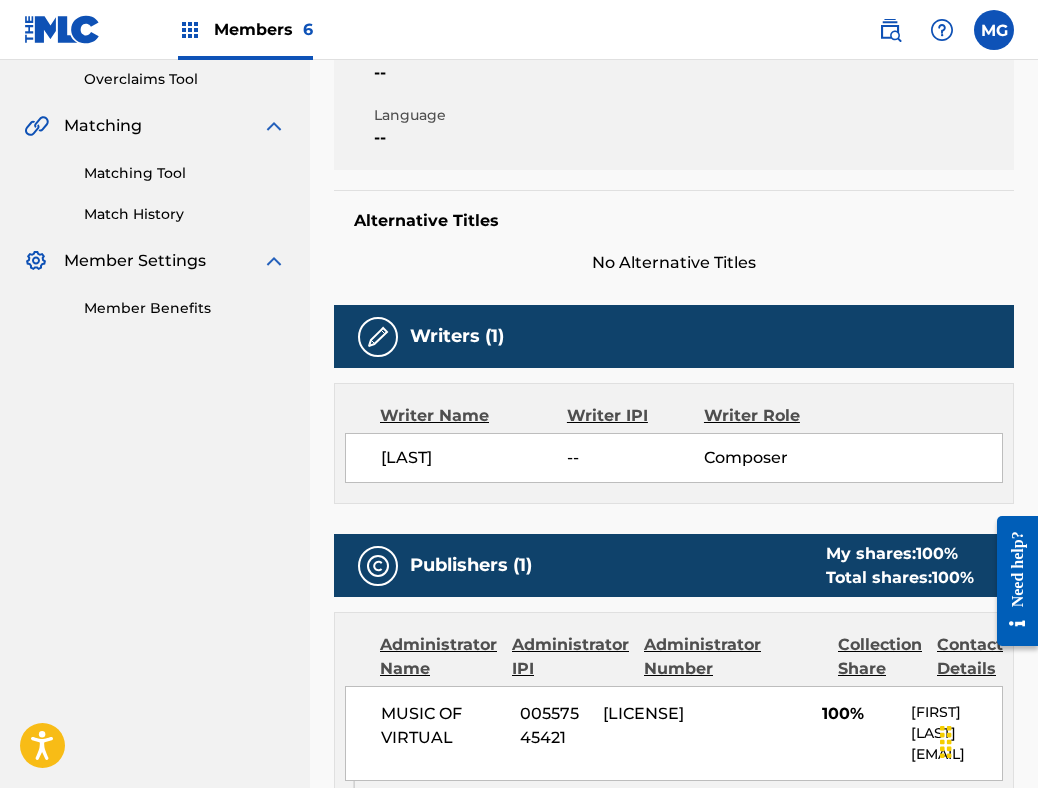 scroll, scrollTop: 0, scrollLeft: 0, axis: both 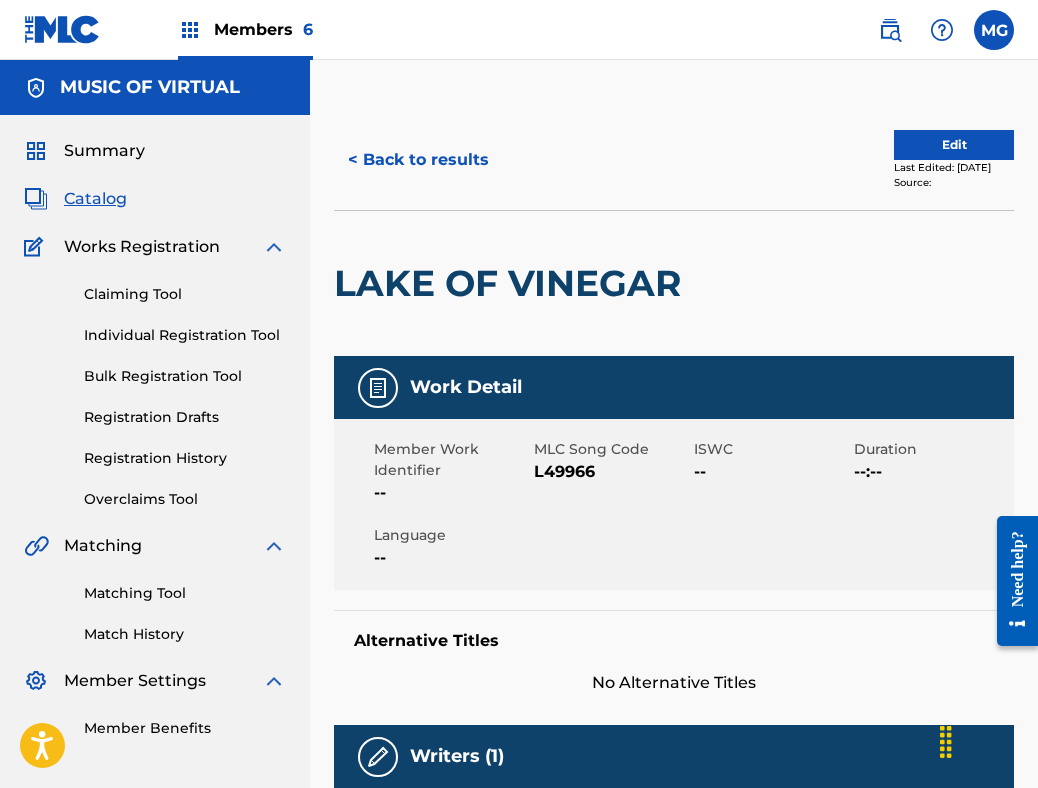 click on "< Back to results" at bounding box center (418, 160) 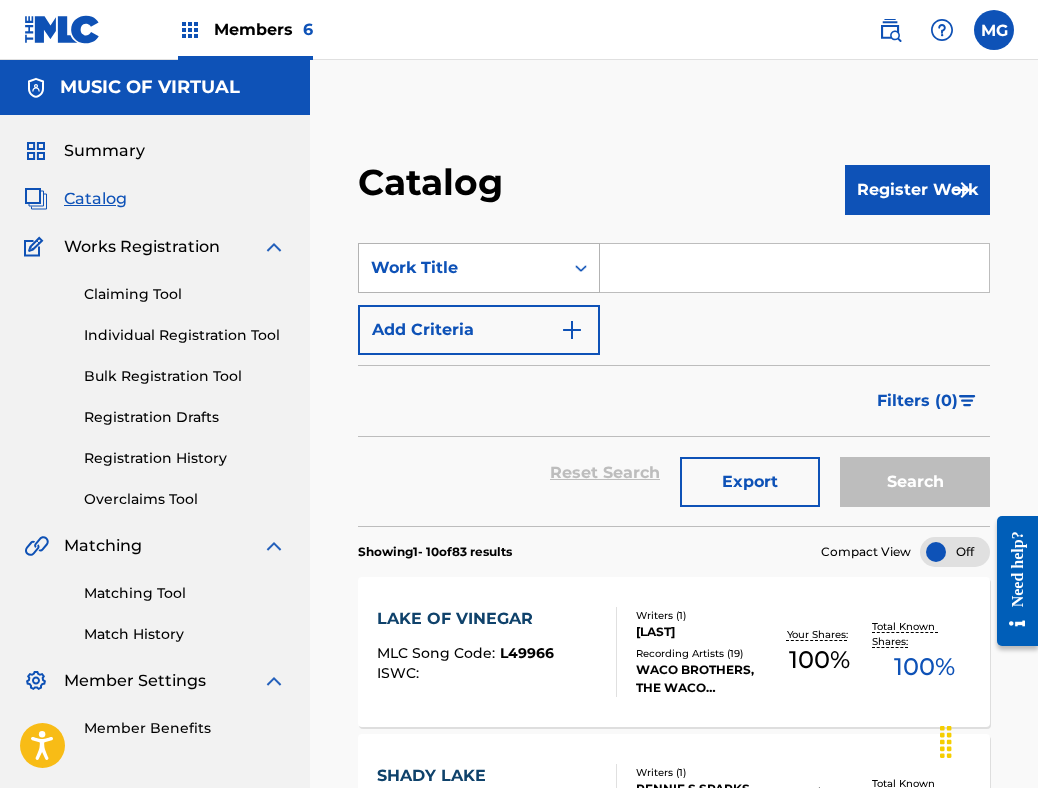 click on "Work Title" at bounding box center (461, 268) 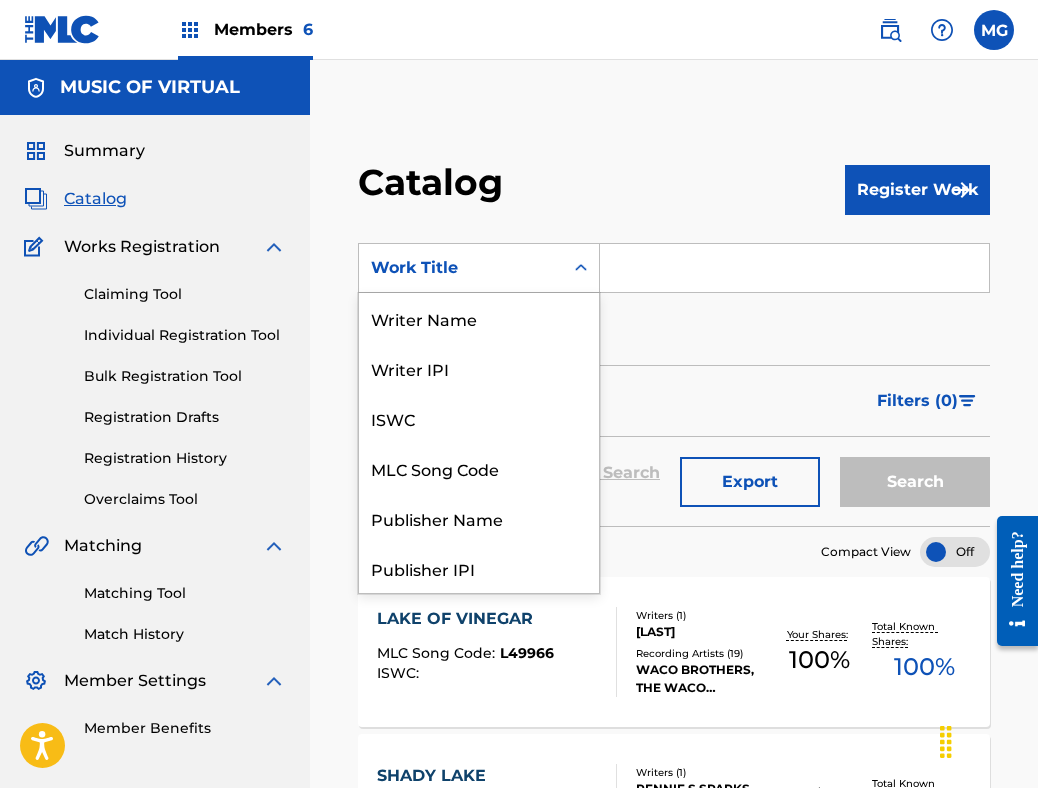 scroll, scrollTop: 300, scrollLeft: 0, axis: vertical 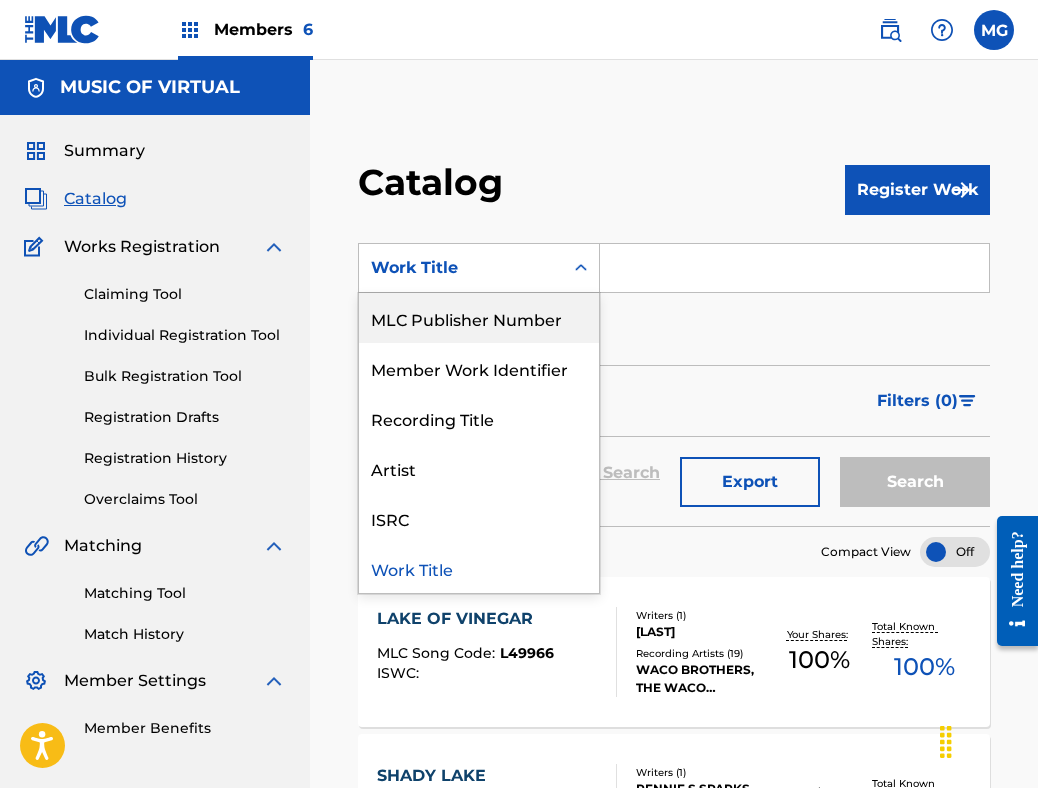 click on "MLC Publisher Number" at bounding box center [479, 318] 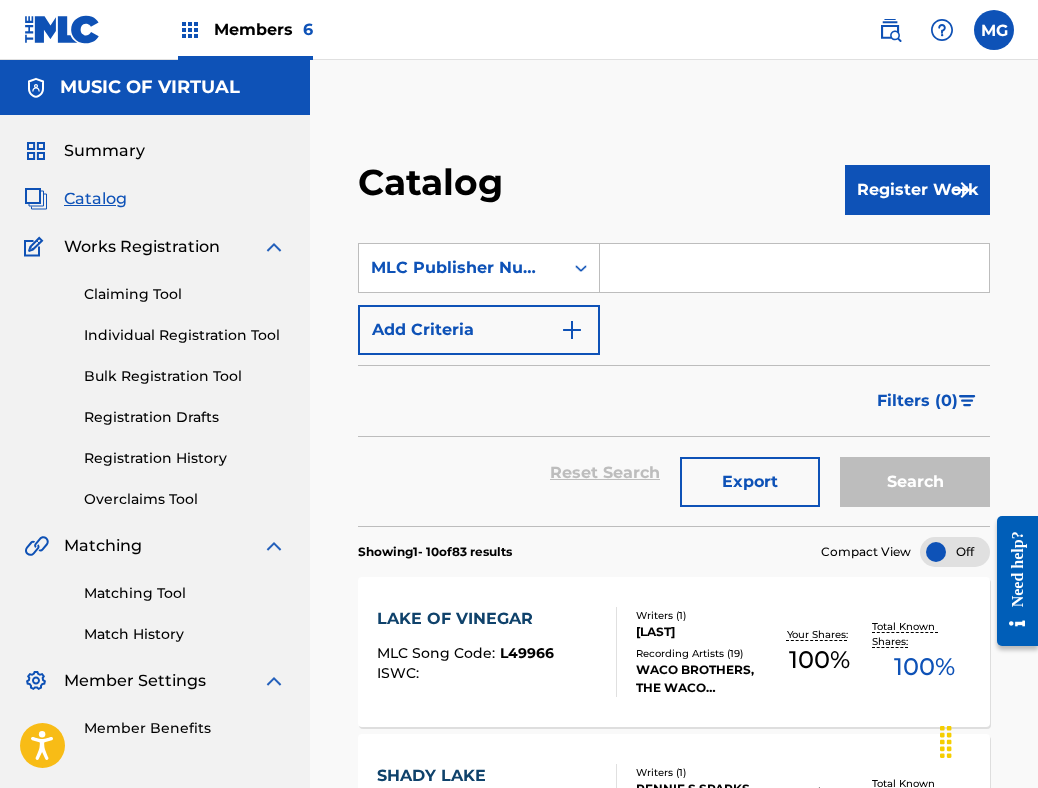 click at bounding box center (794, 268) 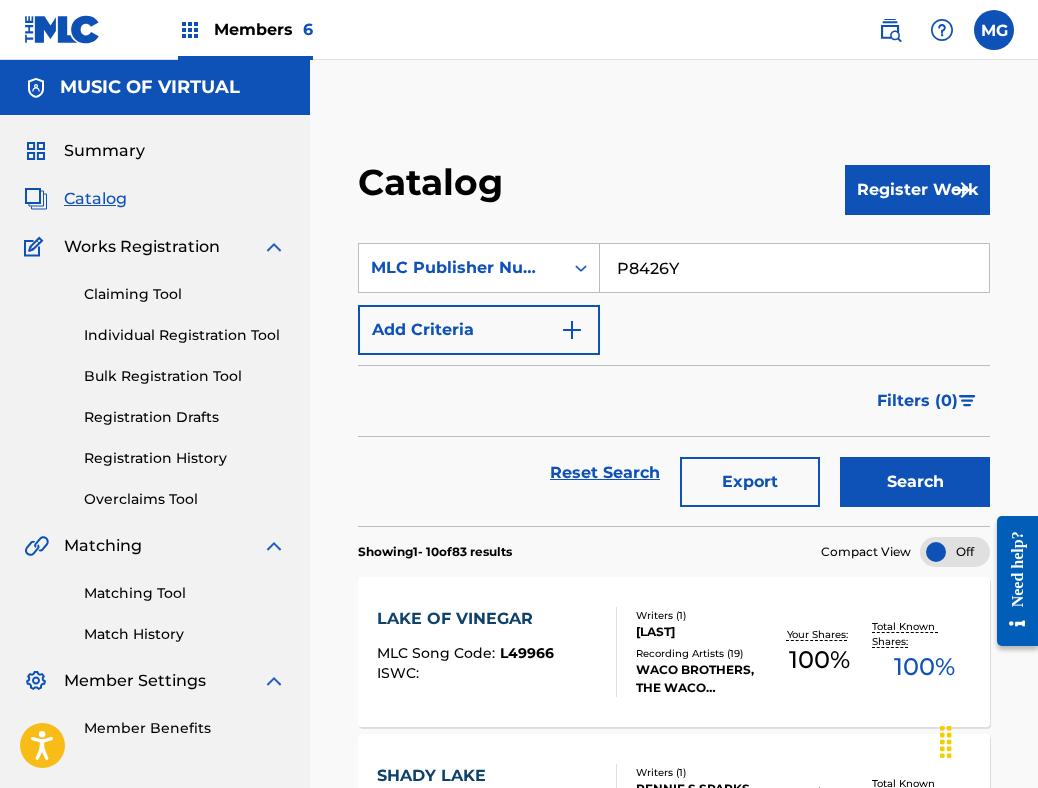 type on "P8426Y" 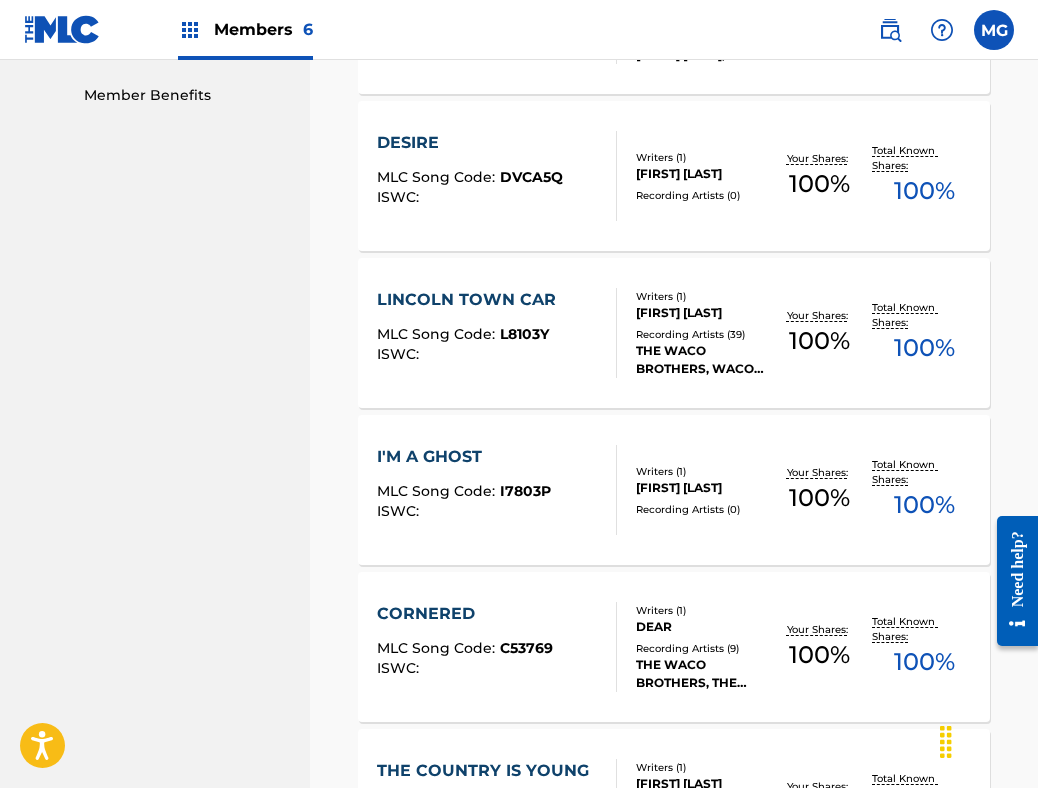scroll, scrollTop: 1551, scrollLeft: 0, axis: vertical 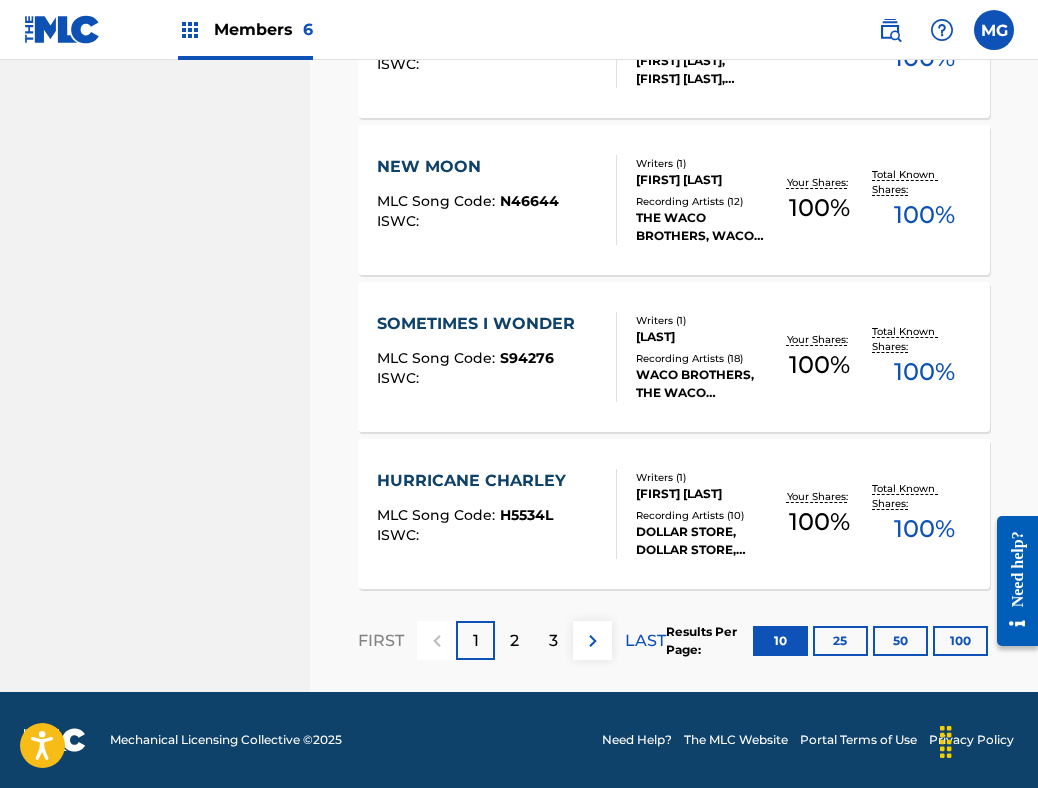 click on "100" at bounding box center [960, 641] 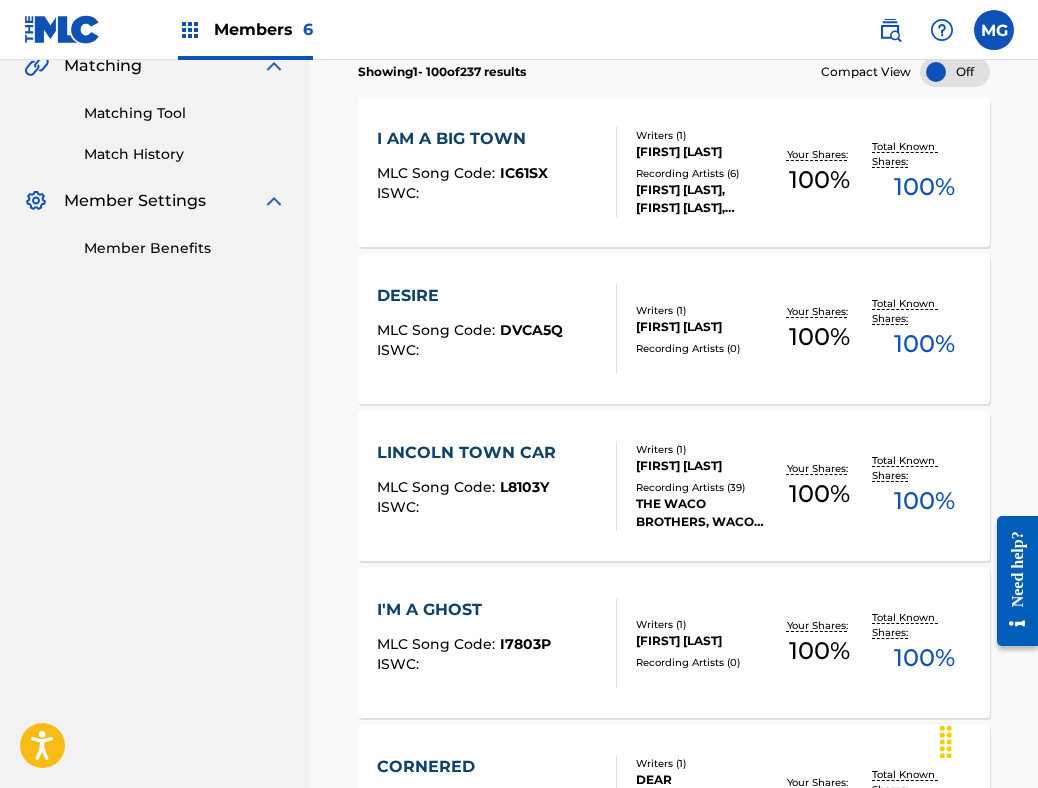 scroll, scrollTop: 0, scrollLeft: 0, axis: both 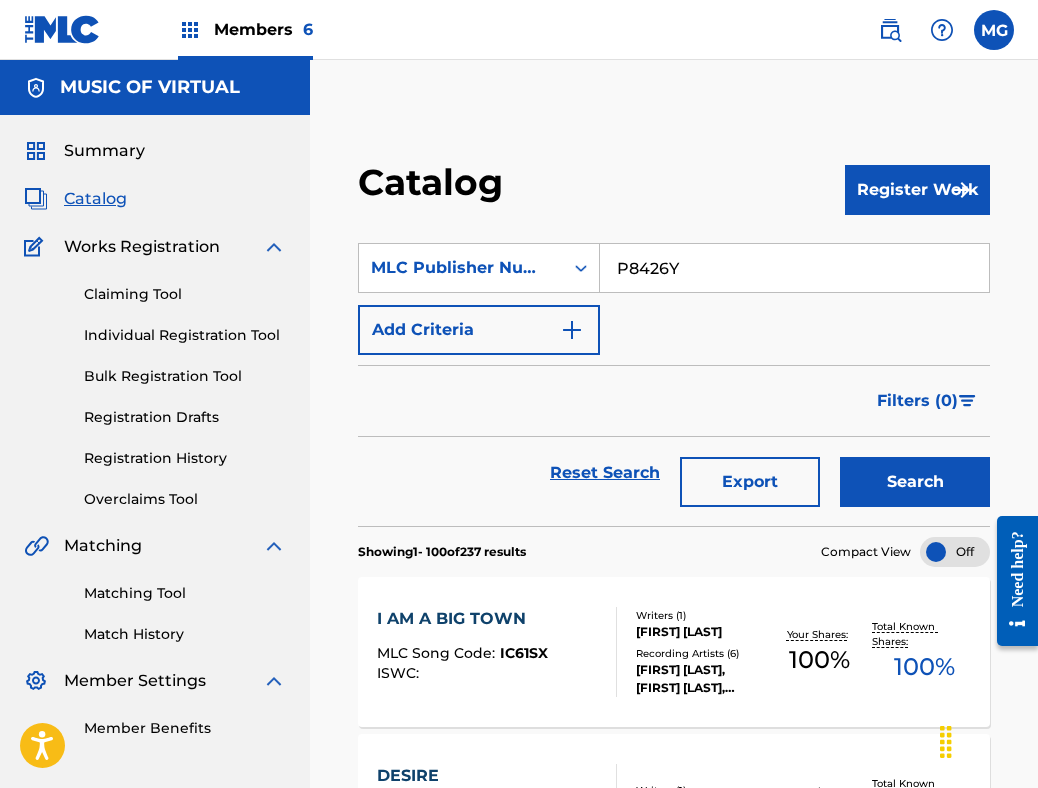 click on "Export" at bounding box center [750, 482] 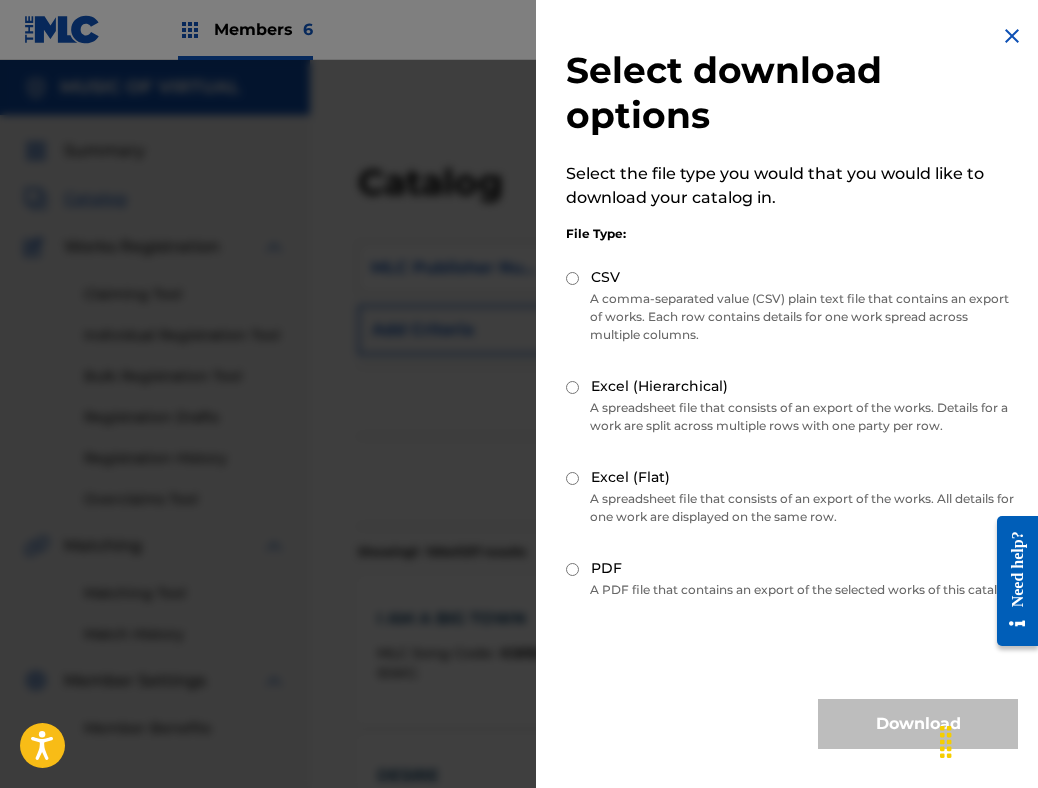 click on "Excel (Flat)" at bounding box center (572, 478) 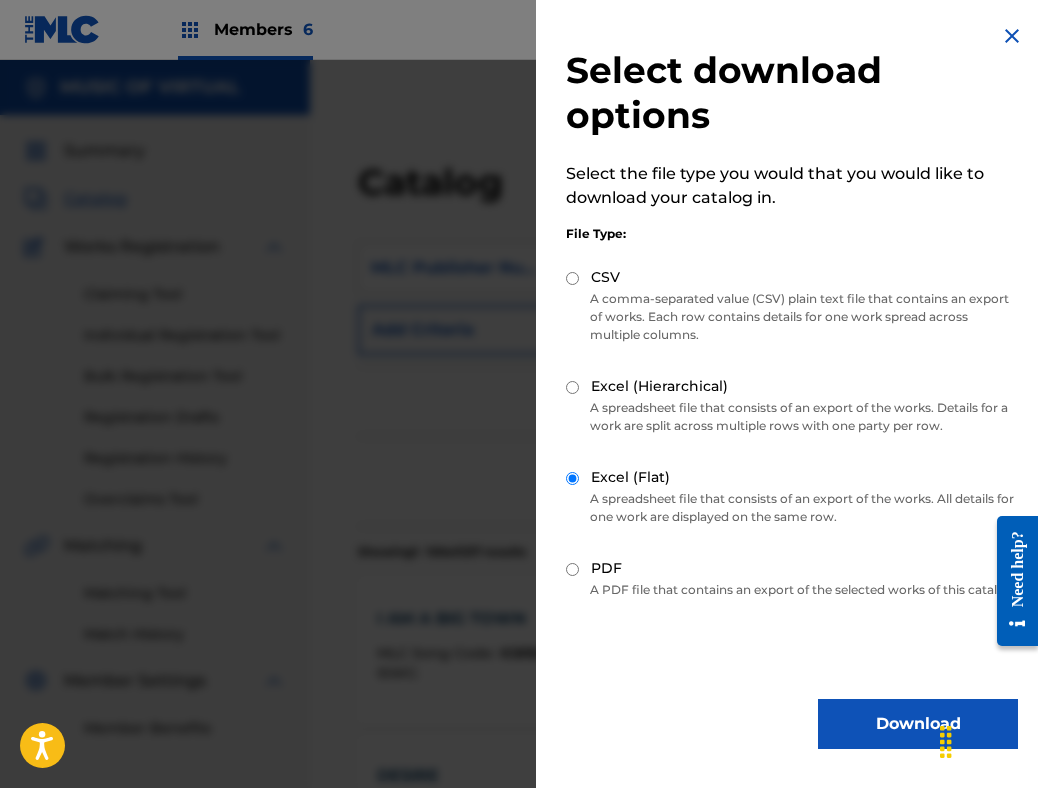 click on "Download" at bounding box center [918, 724] 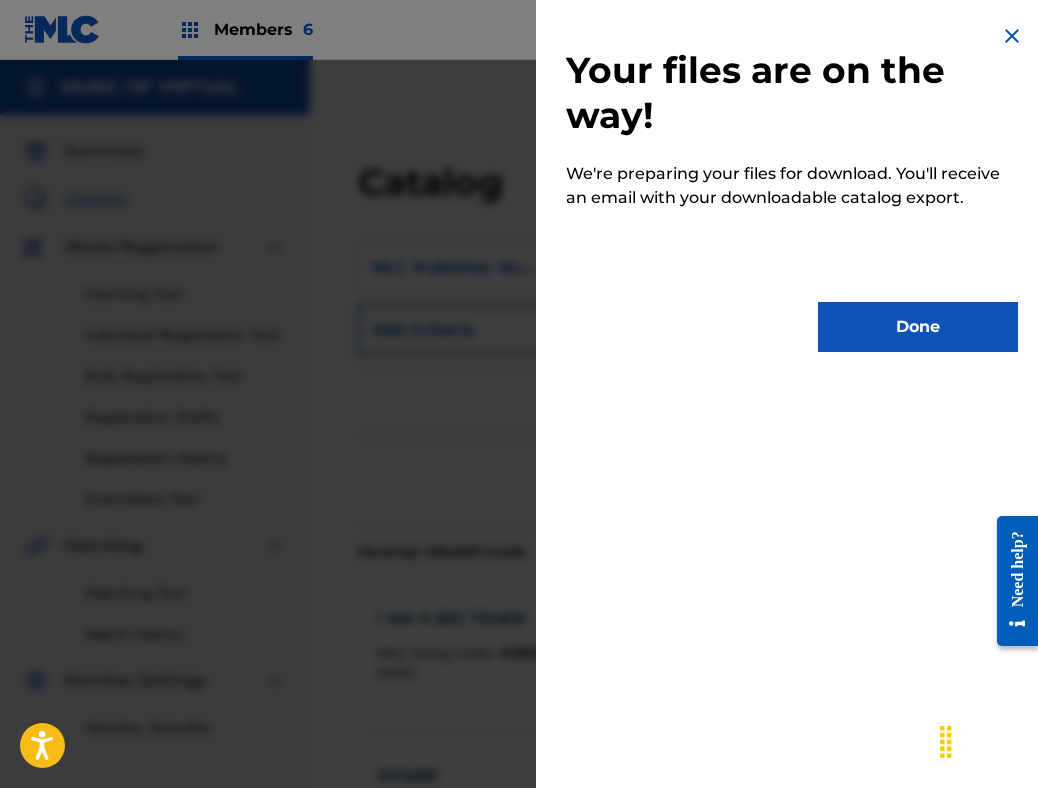 click on "Your files are on the way! We're preparing your files for download. You'll receive an email with your downloadable catalog export. Done" at bounding box center (792, 188) 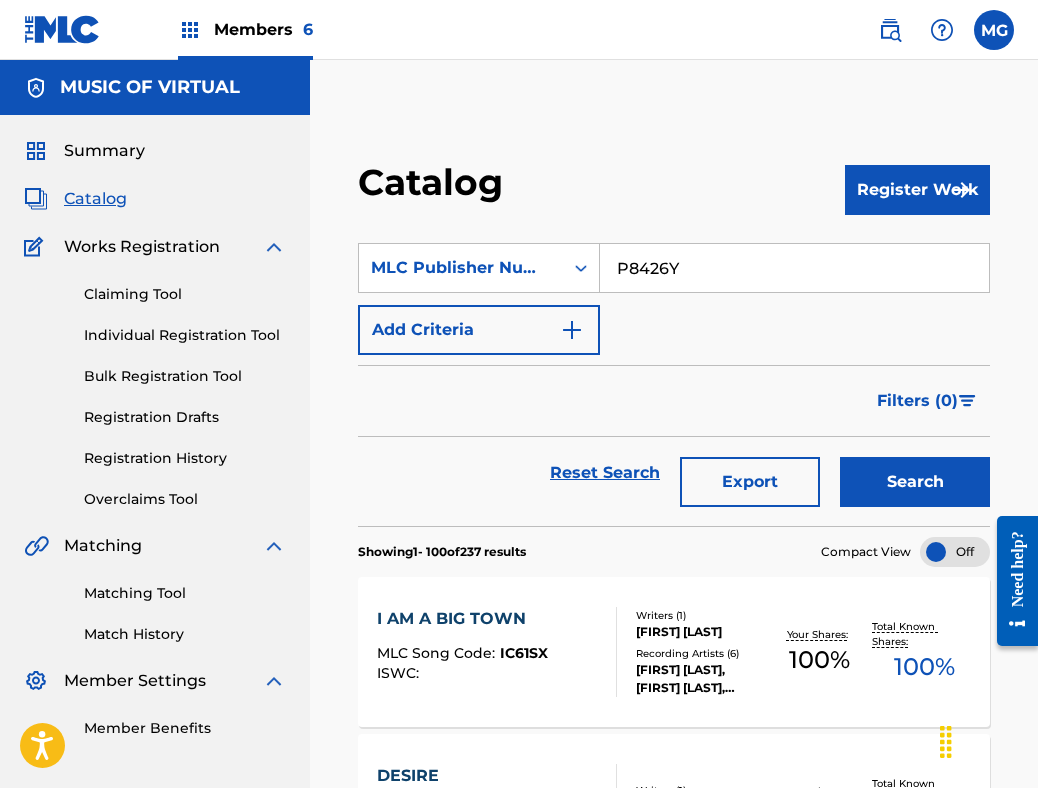 click on "Export" at bounding box center [750, 482] 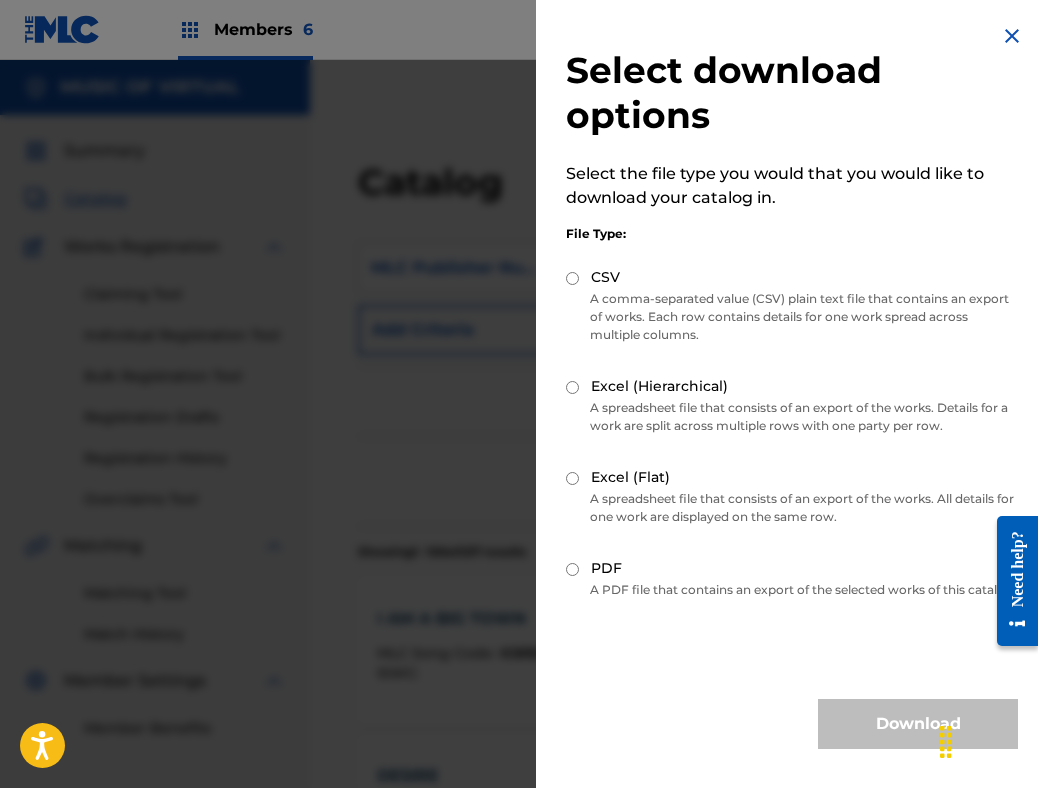 click on "Excel (Hierarchical)" at bounding box center [659, 386] 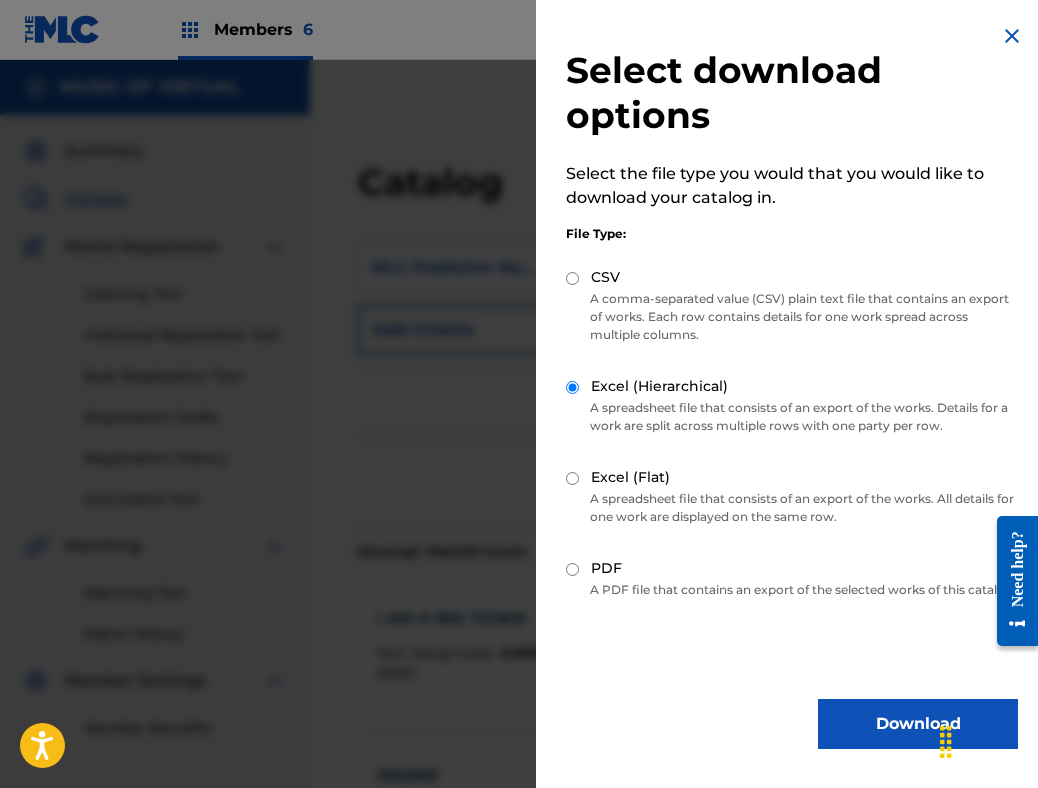 click on "Download" at bounding box center [918, 724] 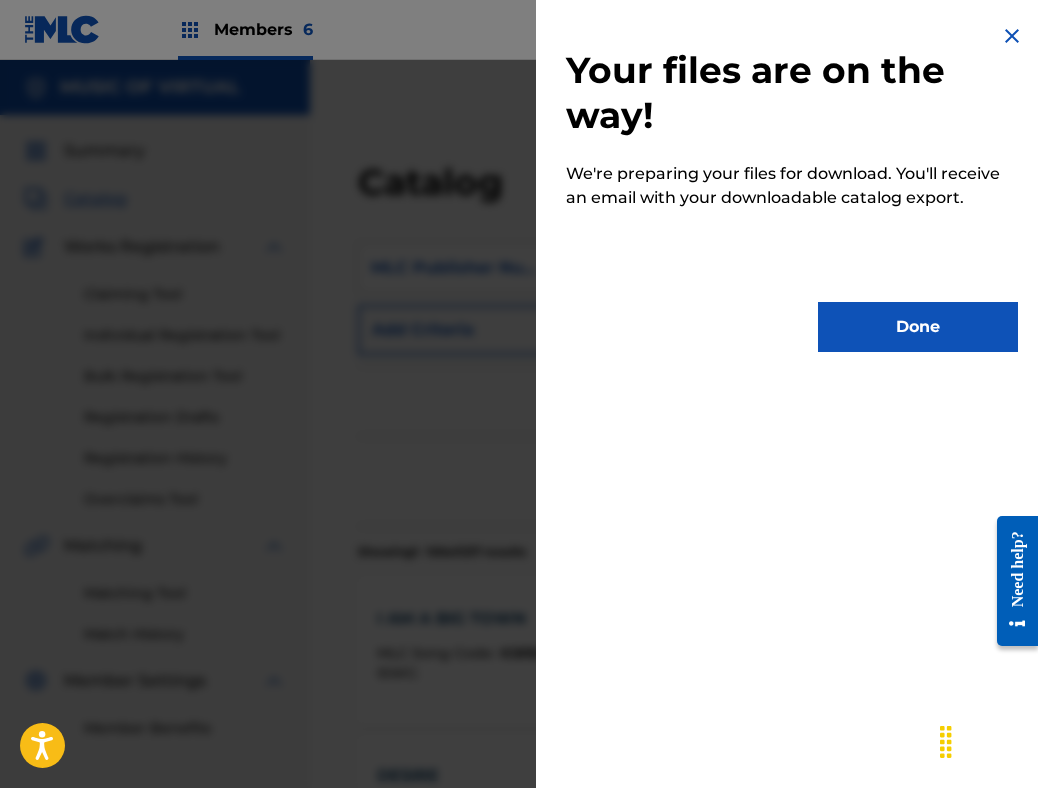 click on "Your files are on the way! We're preparing your files for download. You'll receive an email with your downloadable catalog export. Done" at bounding box center [792, 188] 